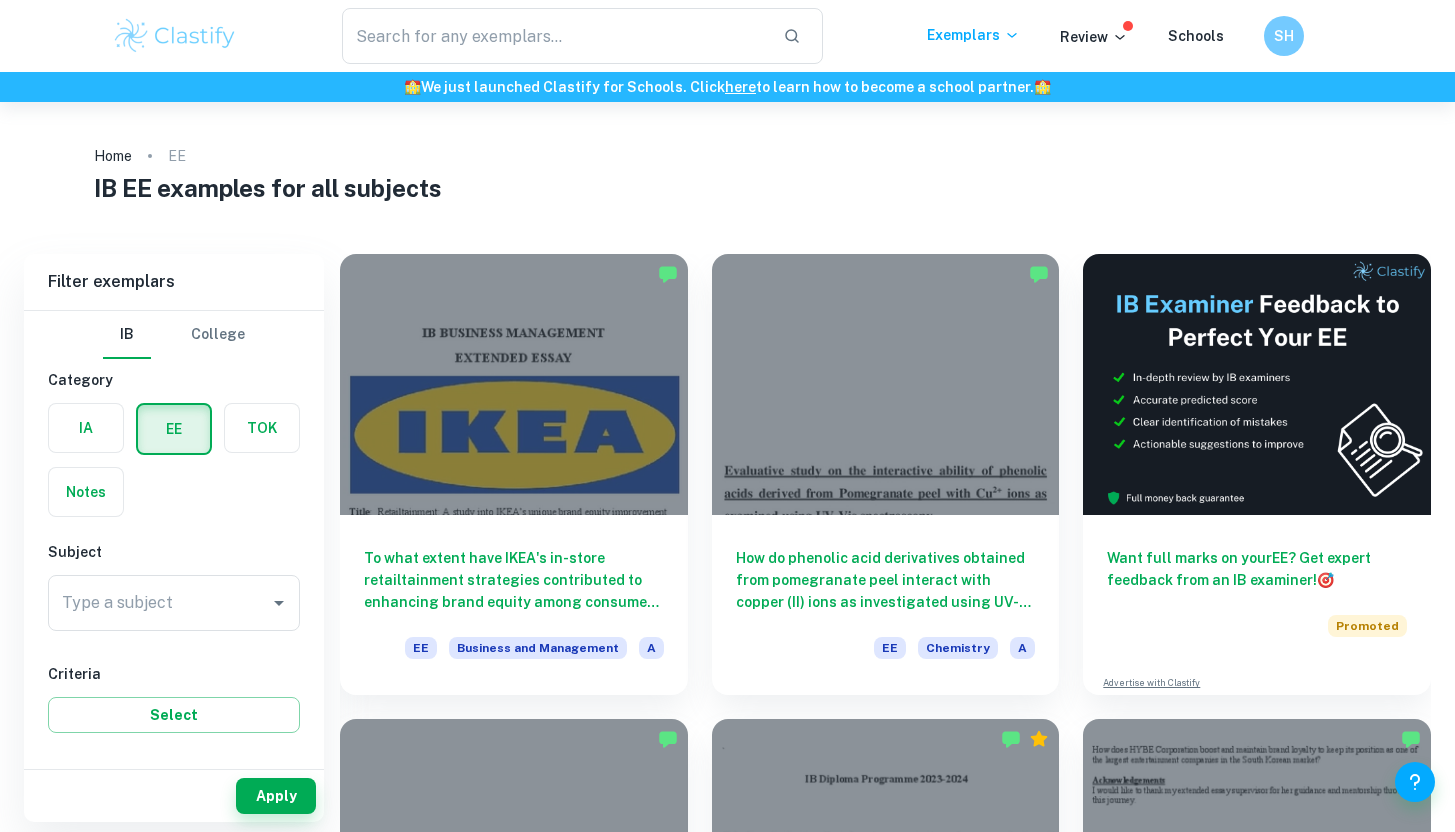 scroll, scrollTop: 0, scrollLeft: 0, axis: both 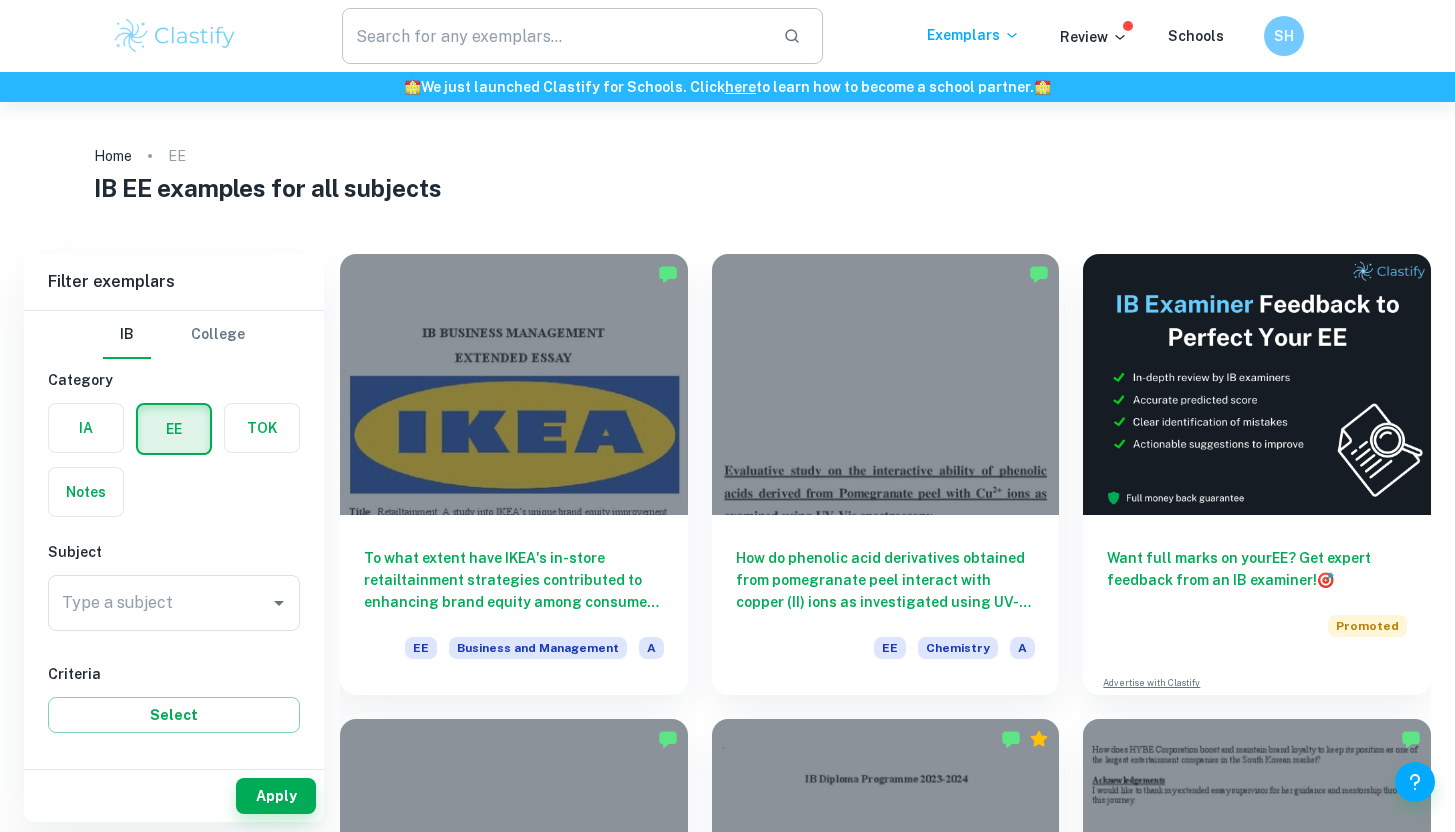 click at bounding box center (555, 36) 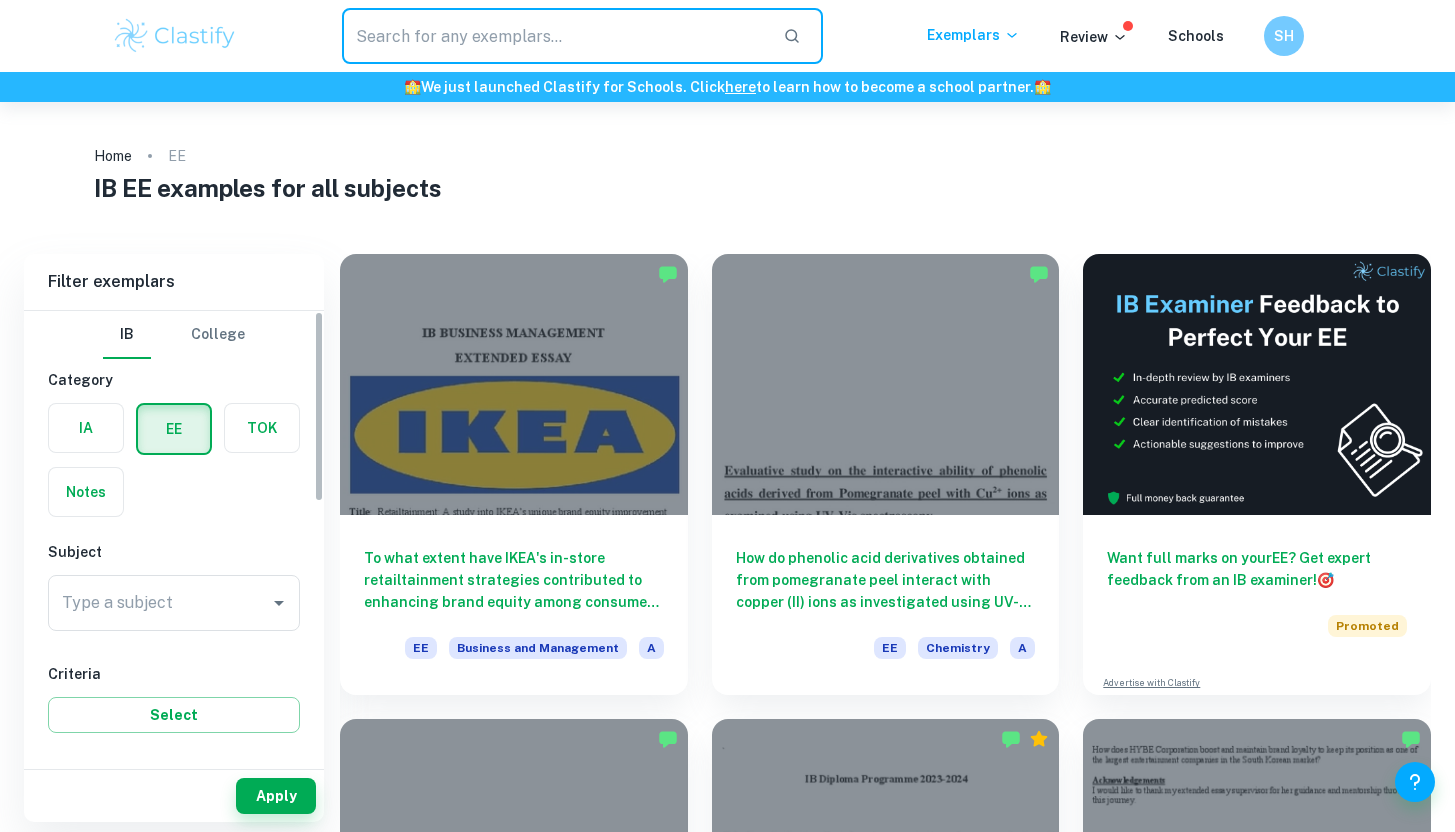 click at bounding box center [86, 428] 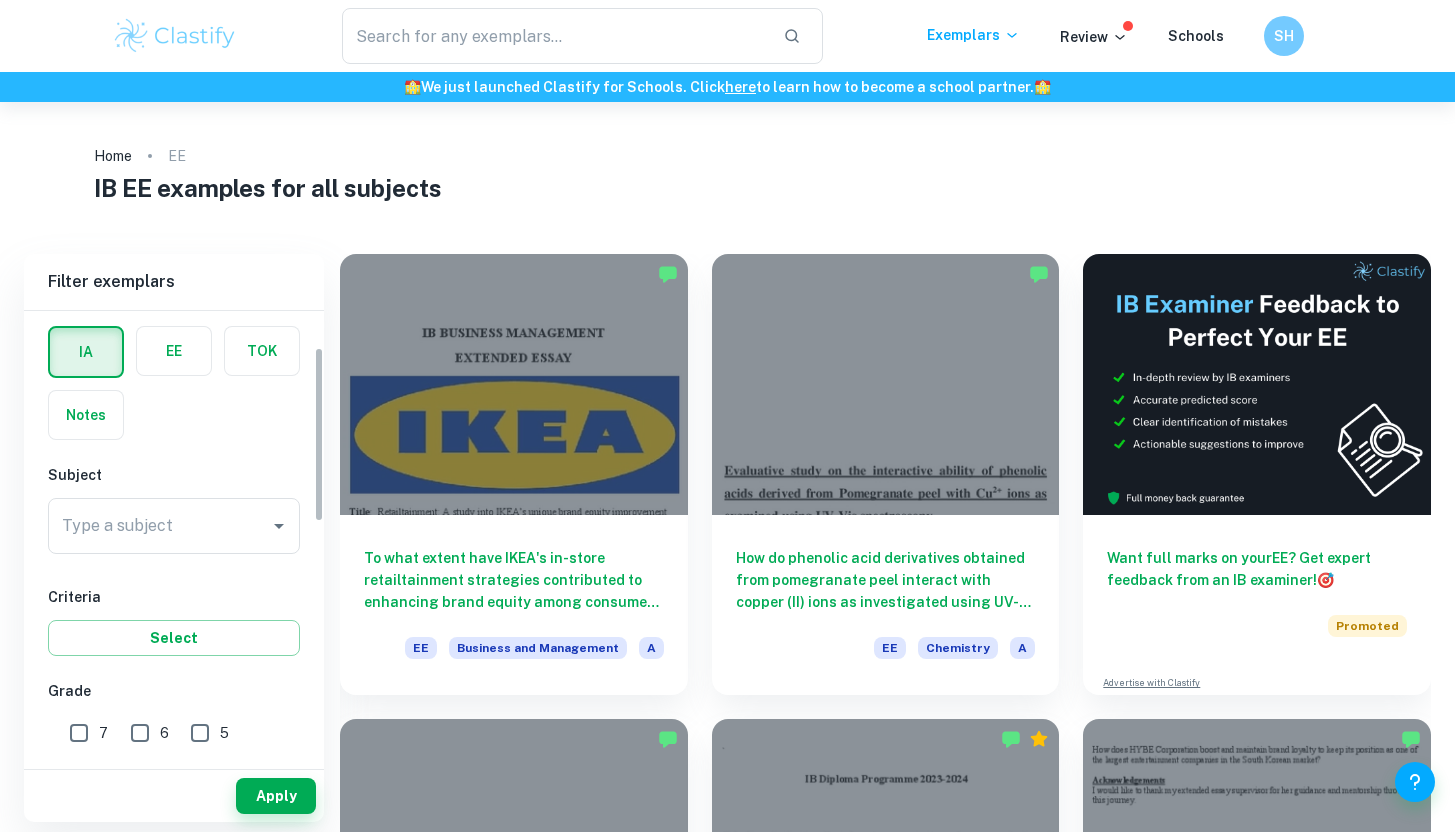 scroll, scrollTop: 108, scrollLeft: 0, axis: vertical 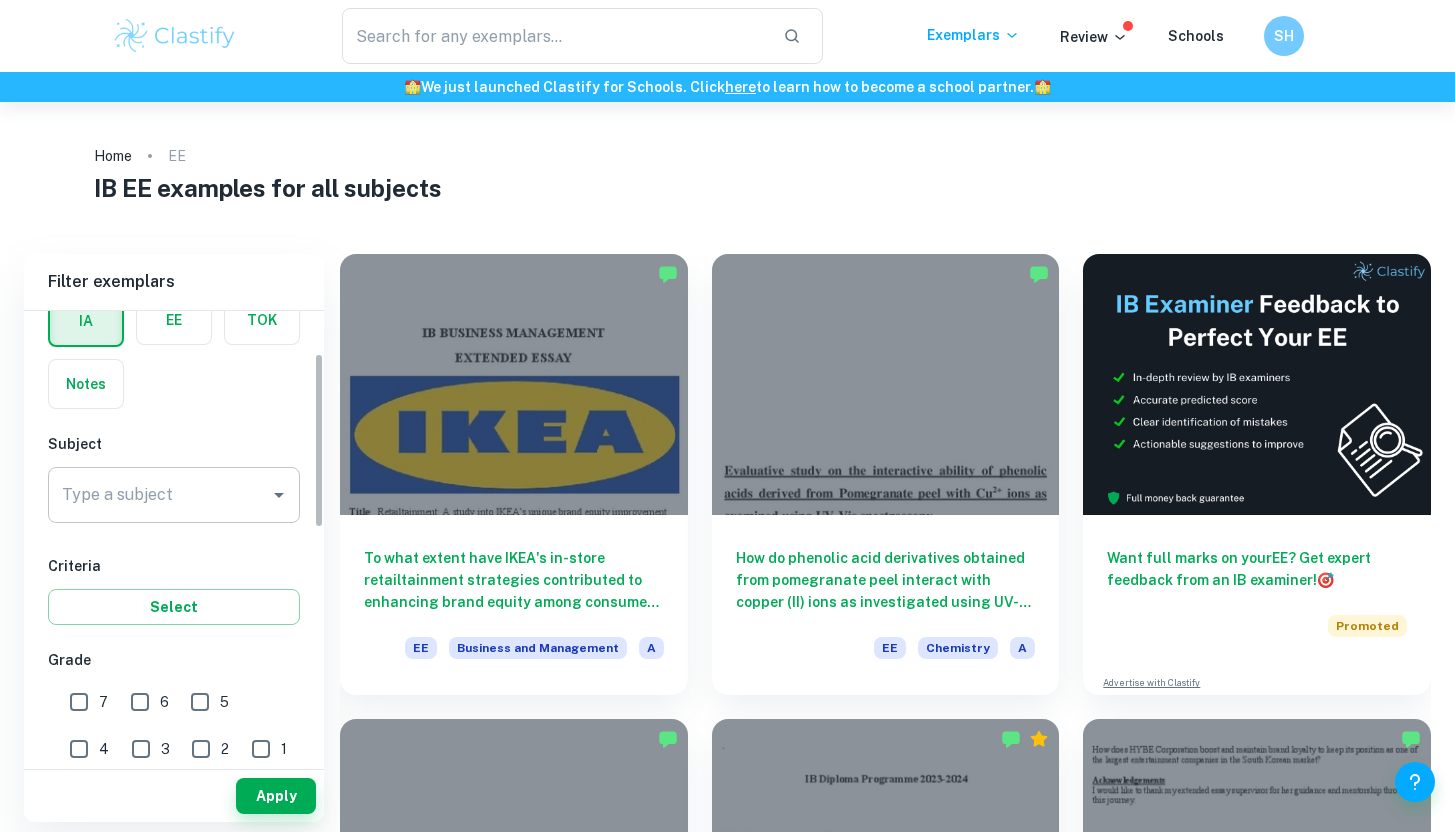 click on "Type a subject Type a subject" at bounding box center [174, 495] 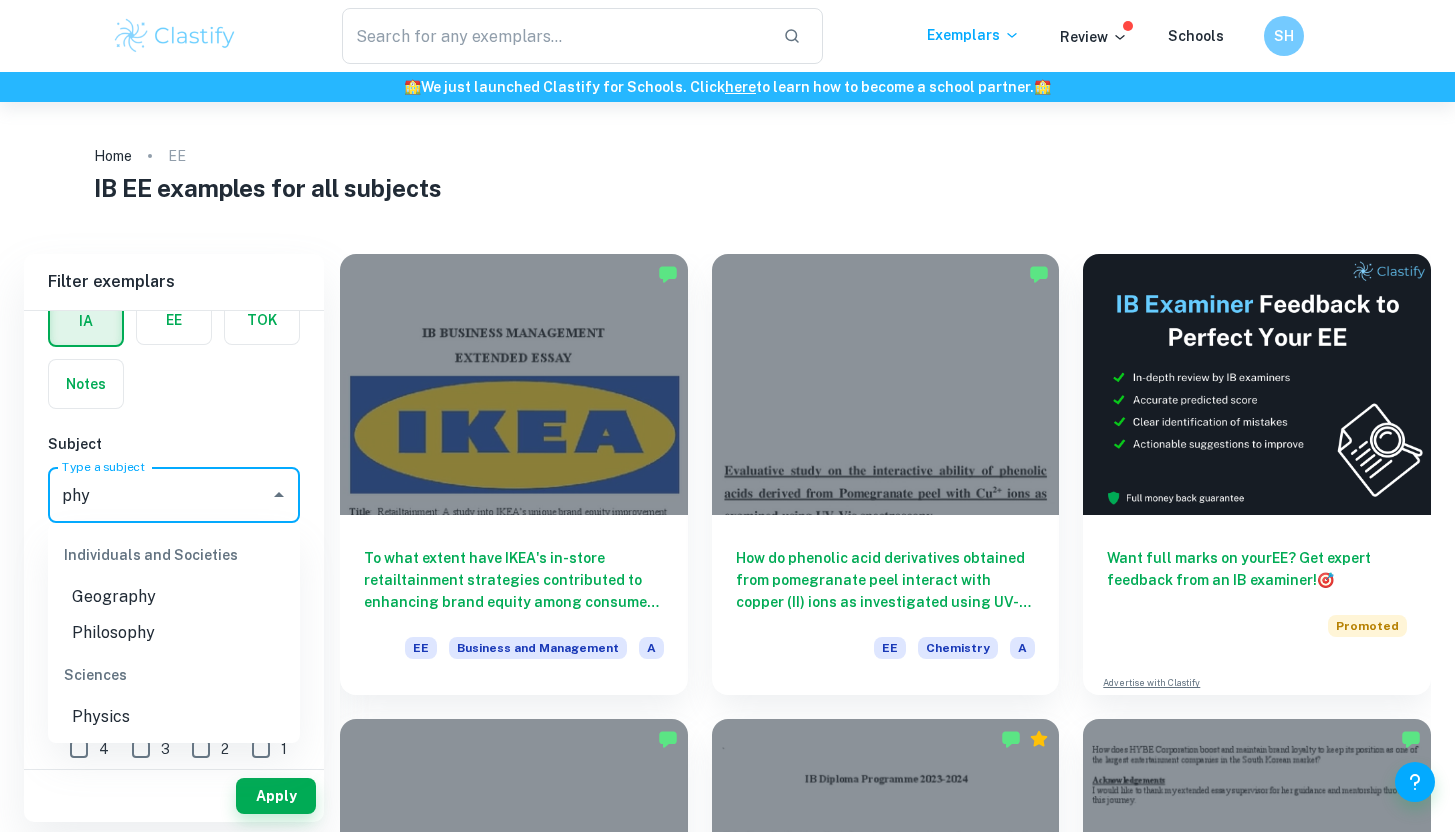 click on "Physics" at bounding box center (174, 717) 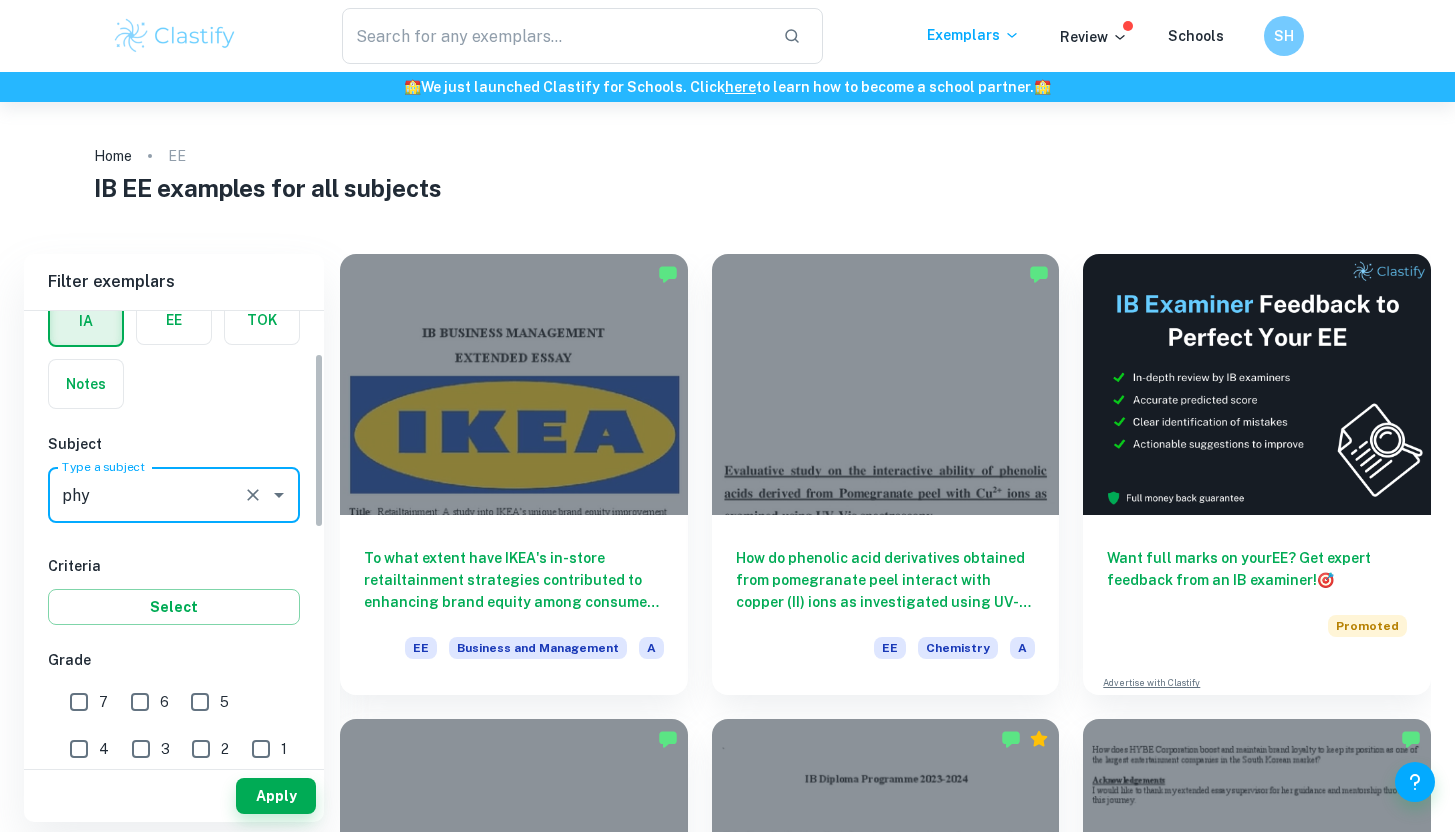 type on "Physics" 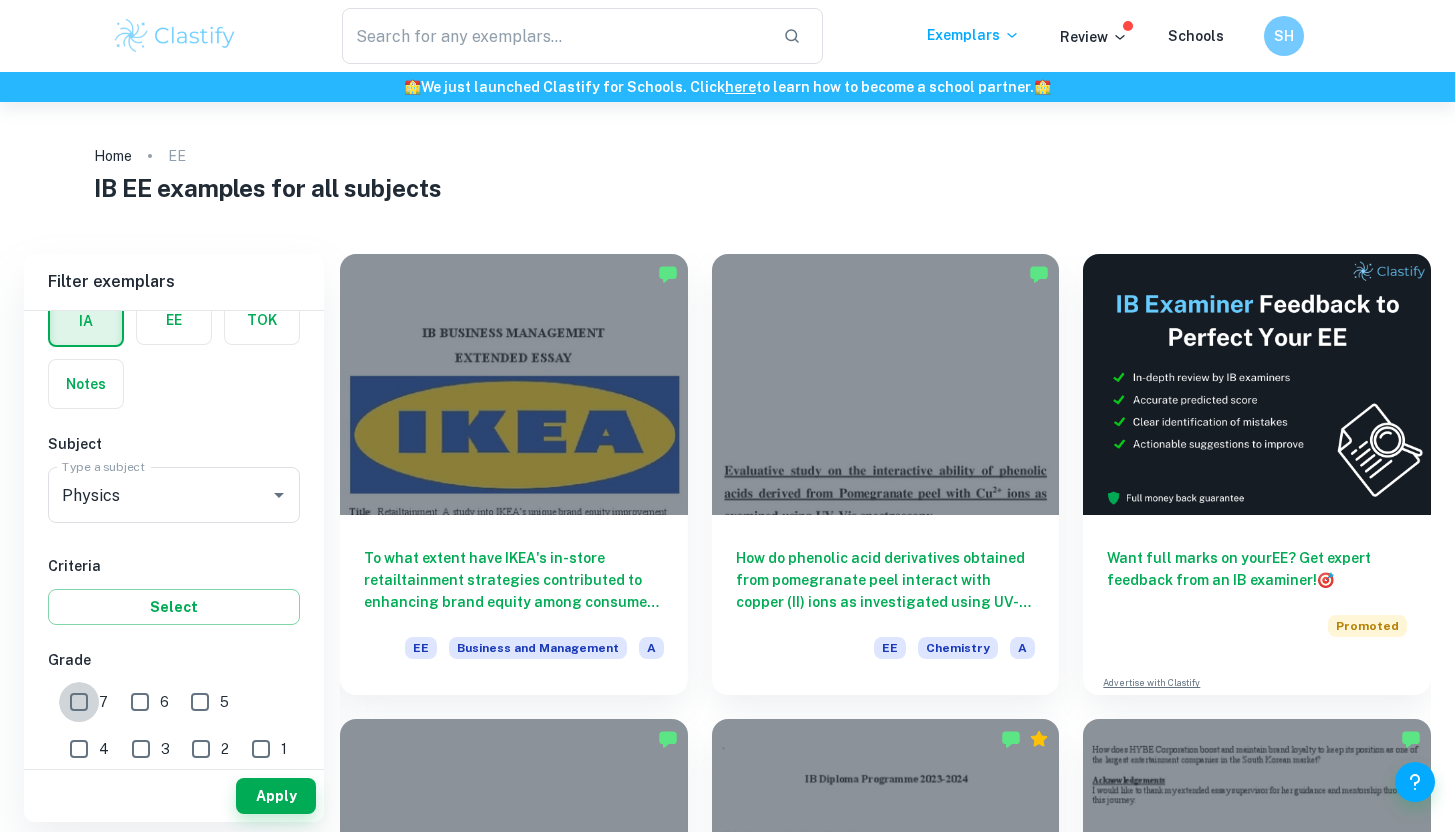 click on "7" at bounding box center (79, 702) 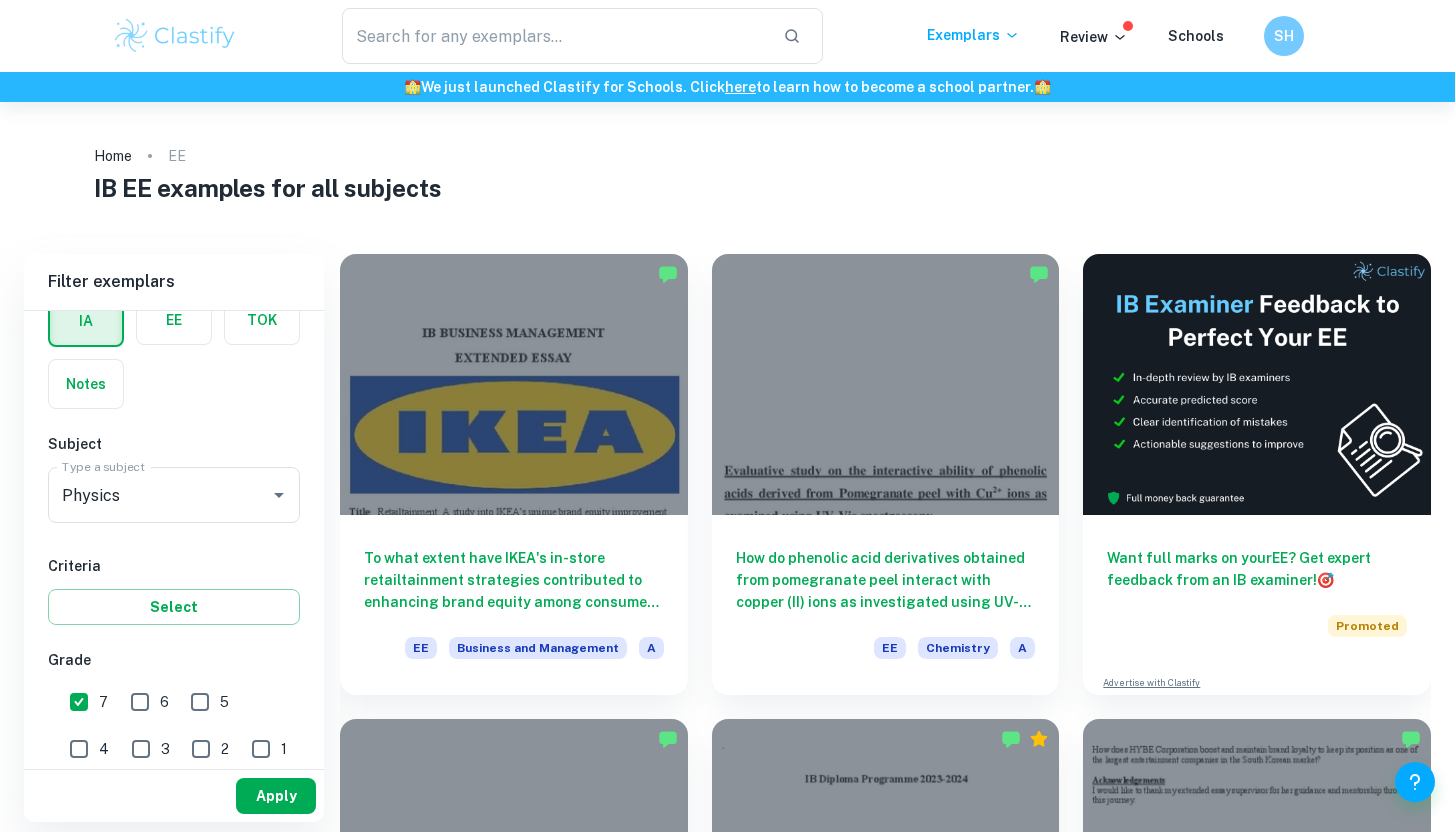 click on "Apply" at bounding box center [276, 796] 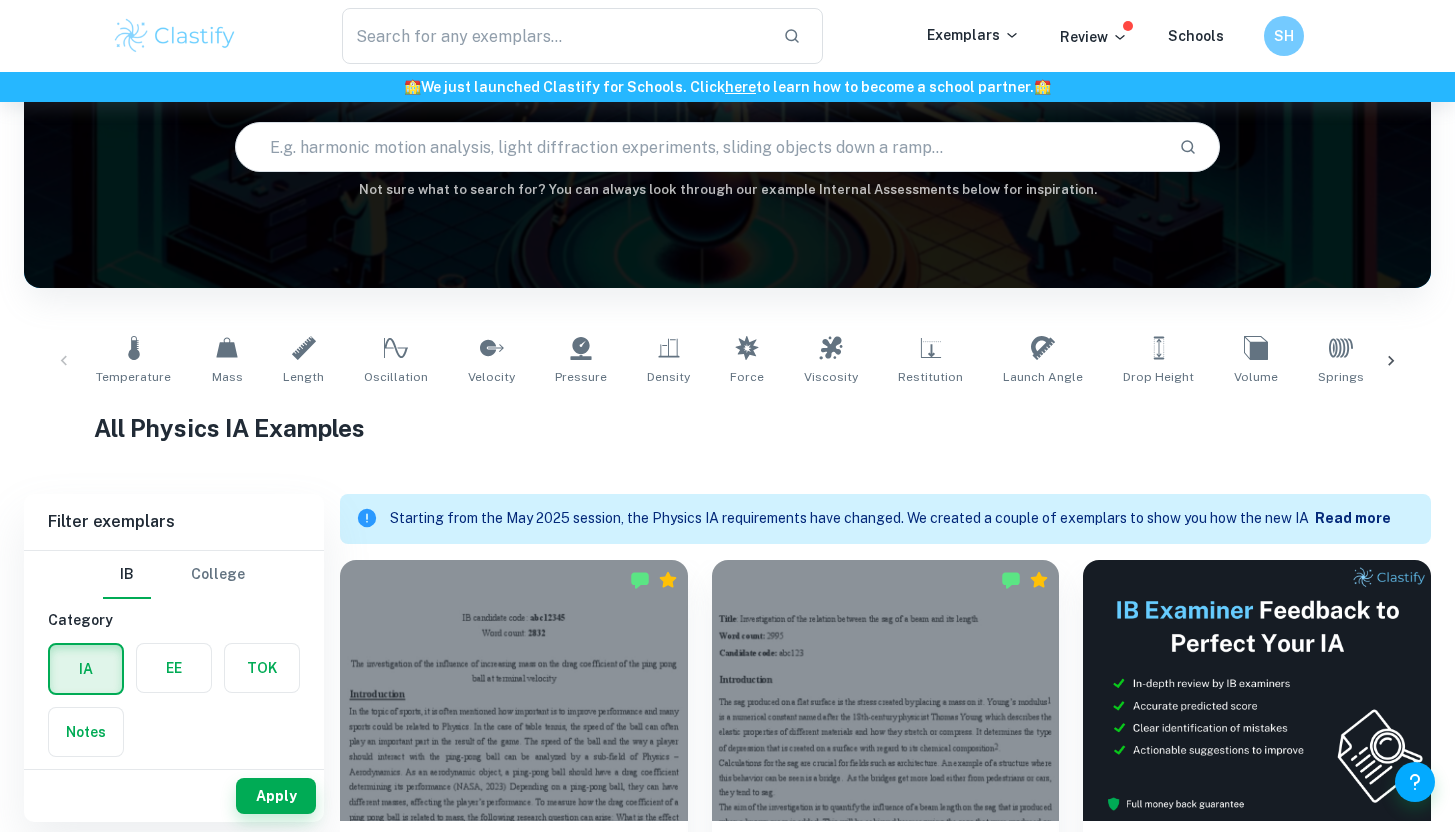 scroll, scrollTop: 379, scrollLeft: 0, axis: vertical 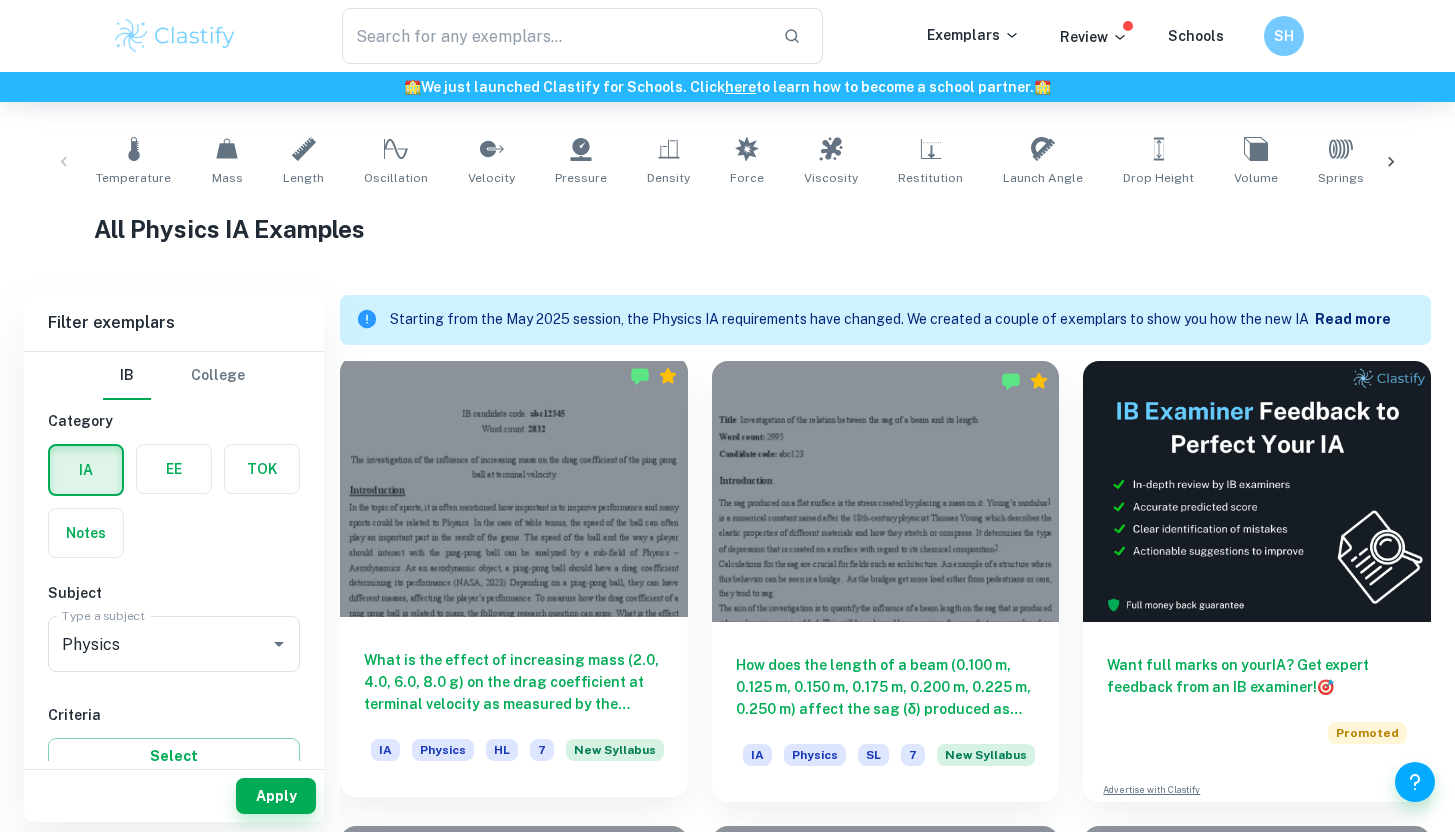 click at bounding box center (514, 486) 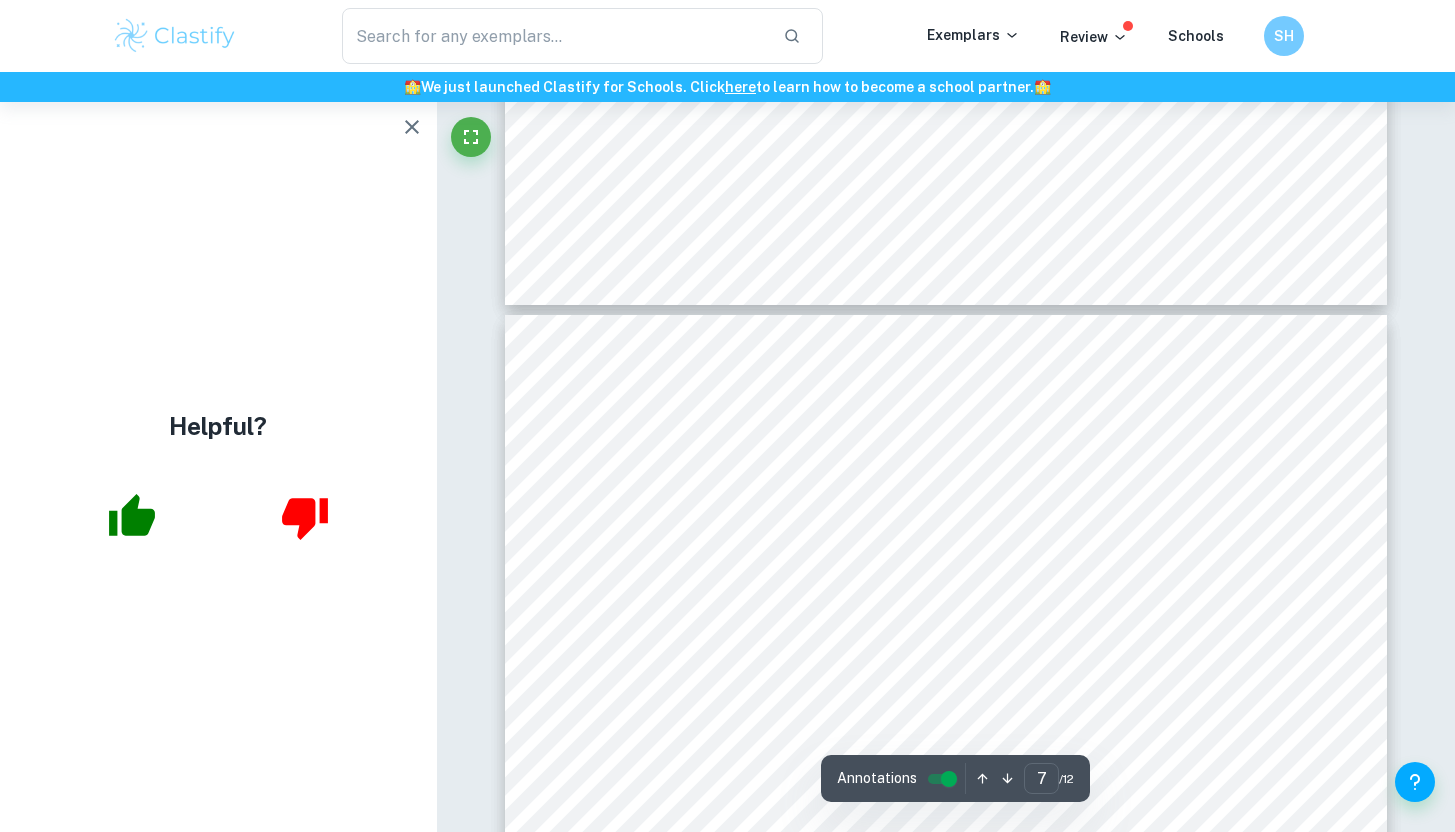 scroll, scrollTop: 7567, scrollLeft: 0, axis: vertical 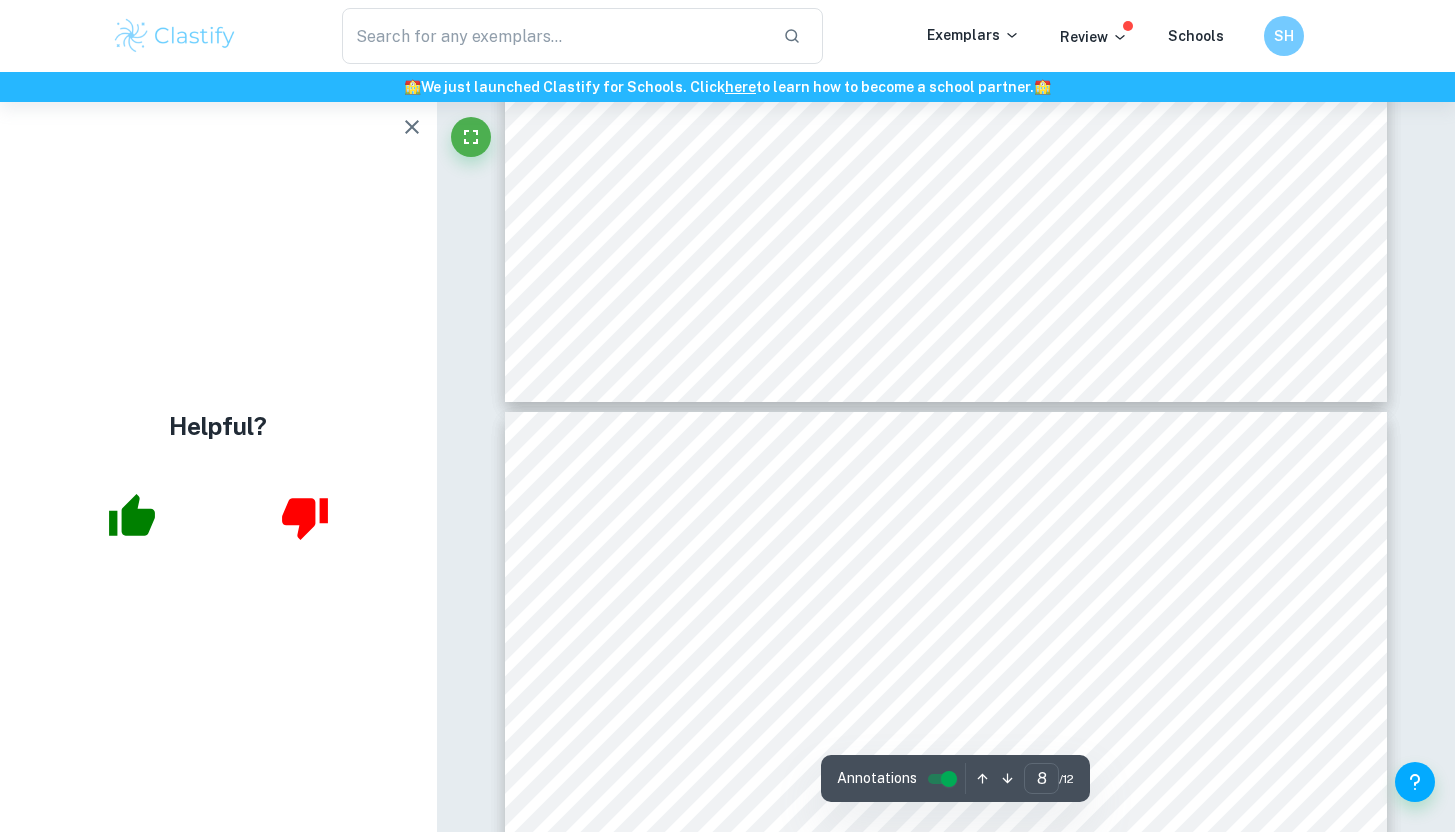 type on "7" 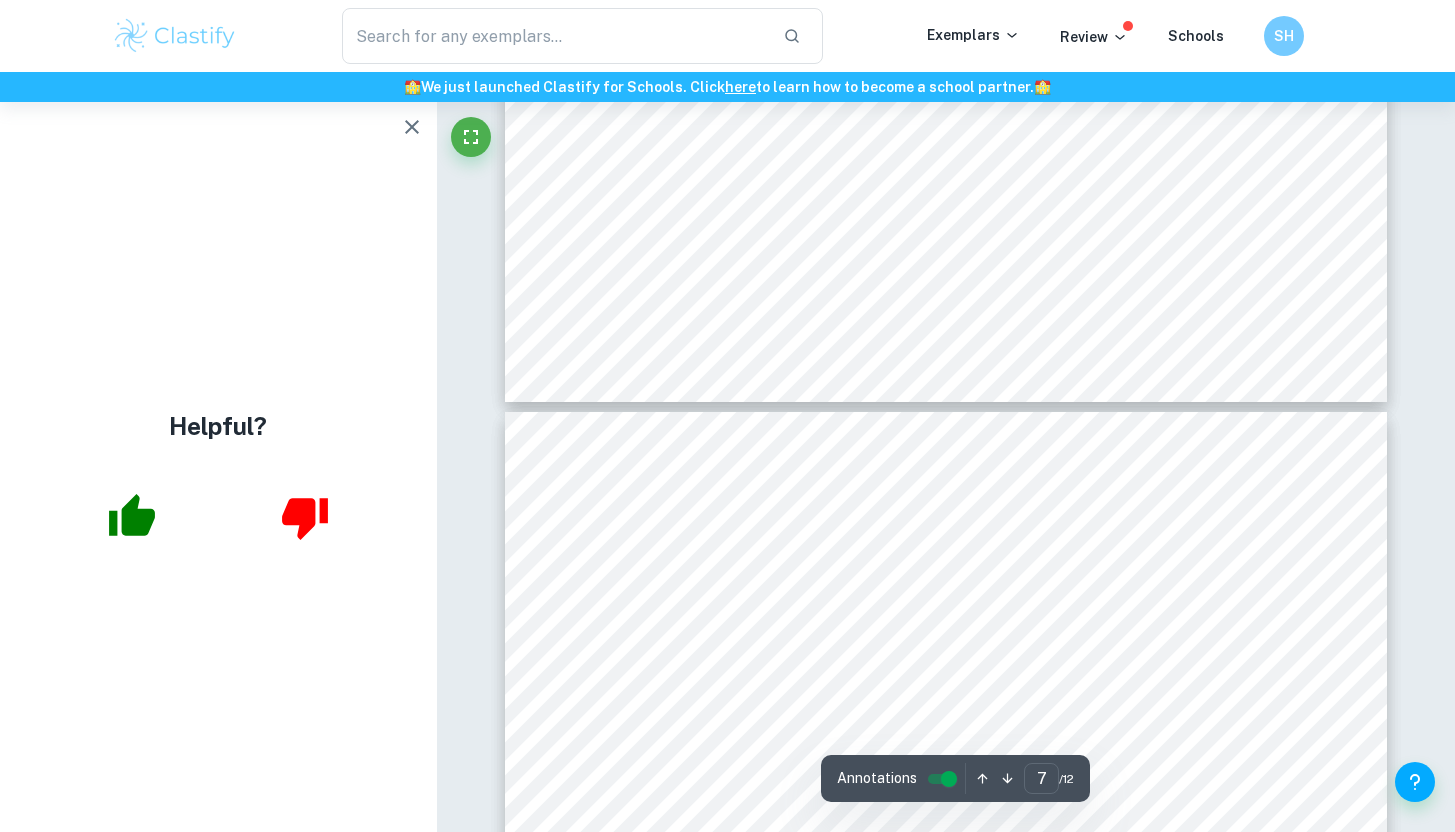 scroll, scrollTop: 8618, scrollLeft: 0, axis: vertical 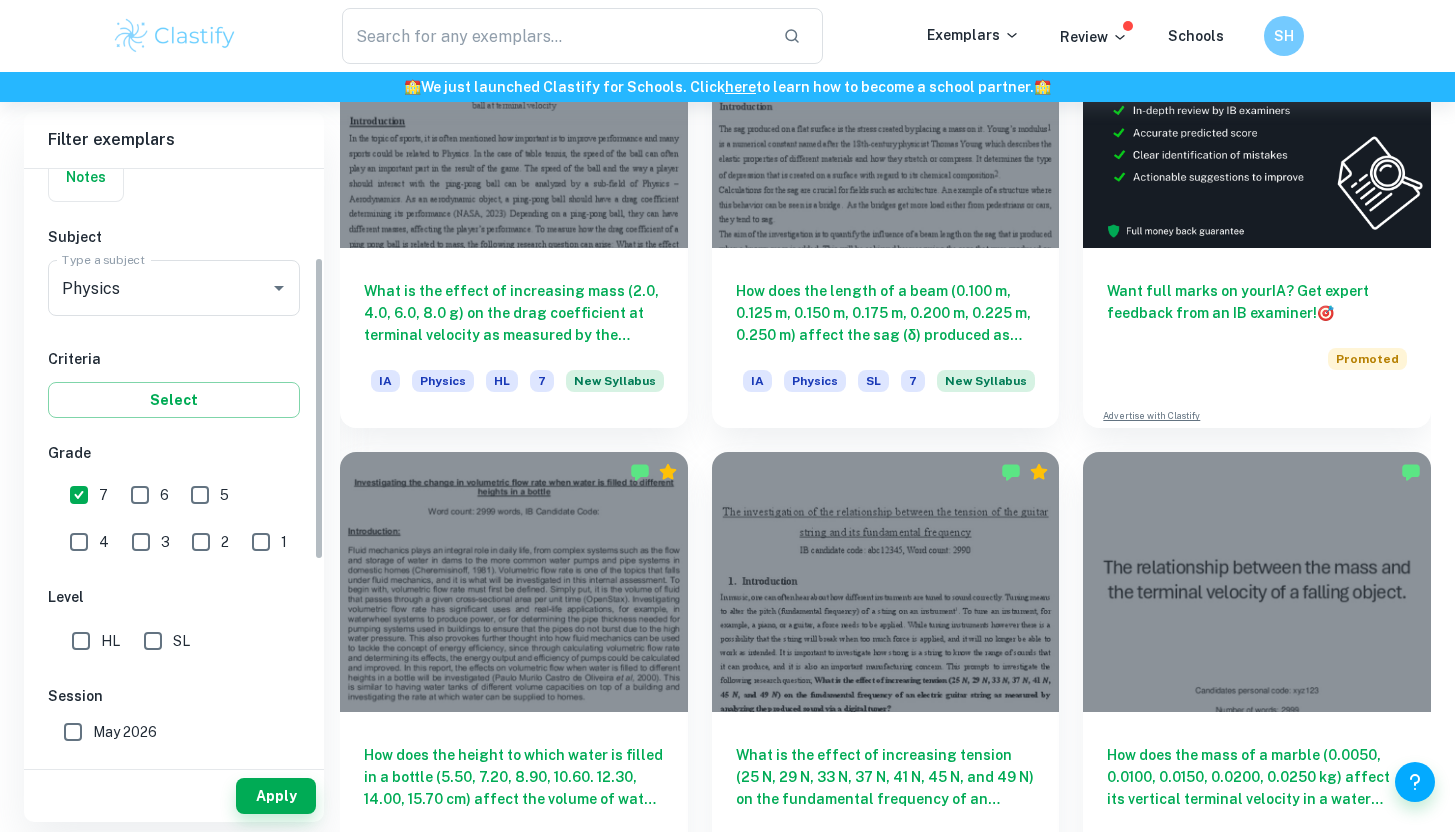 click on "HL" at bounding box center [81, 641] 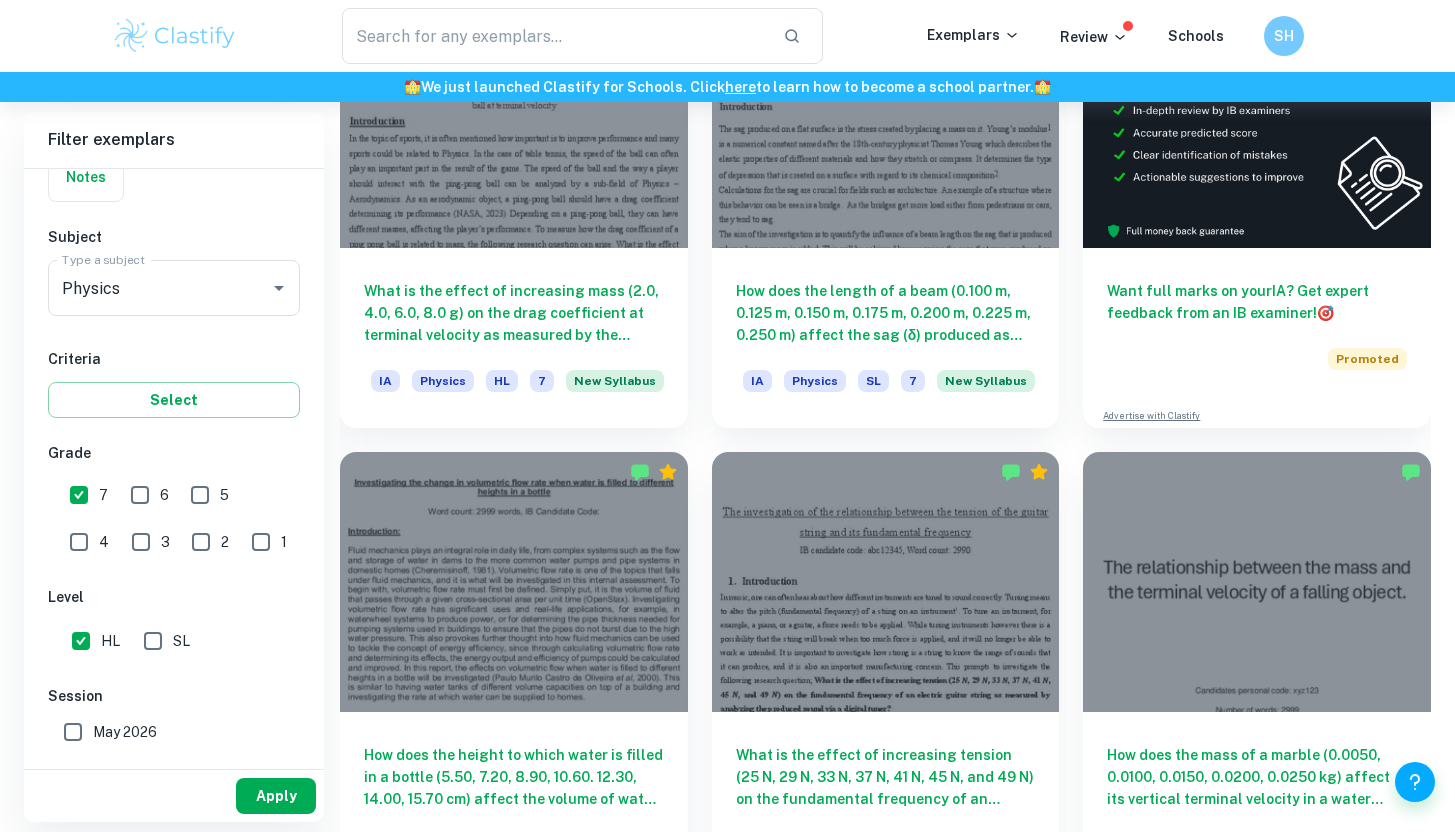 click on "Apply" at bounding box center [276, 796] 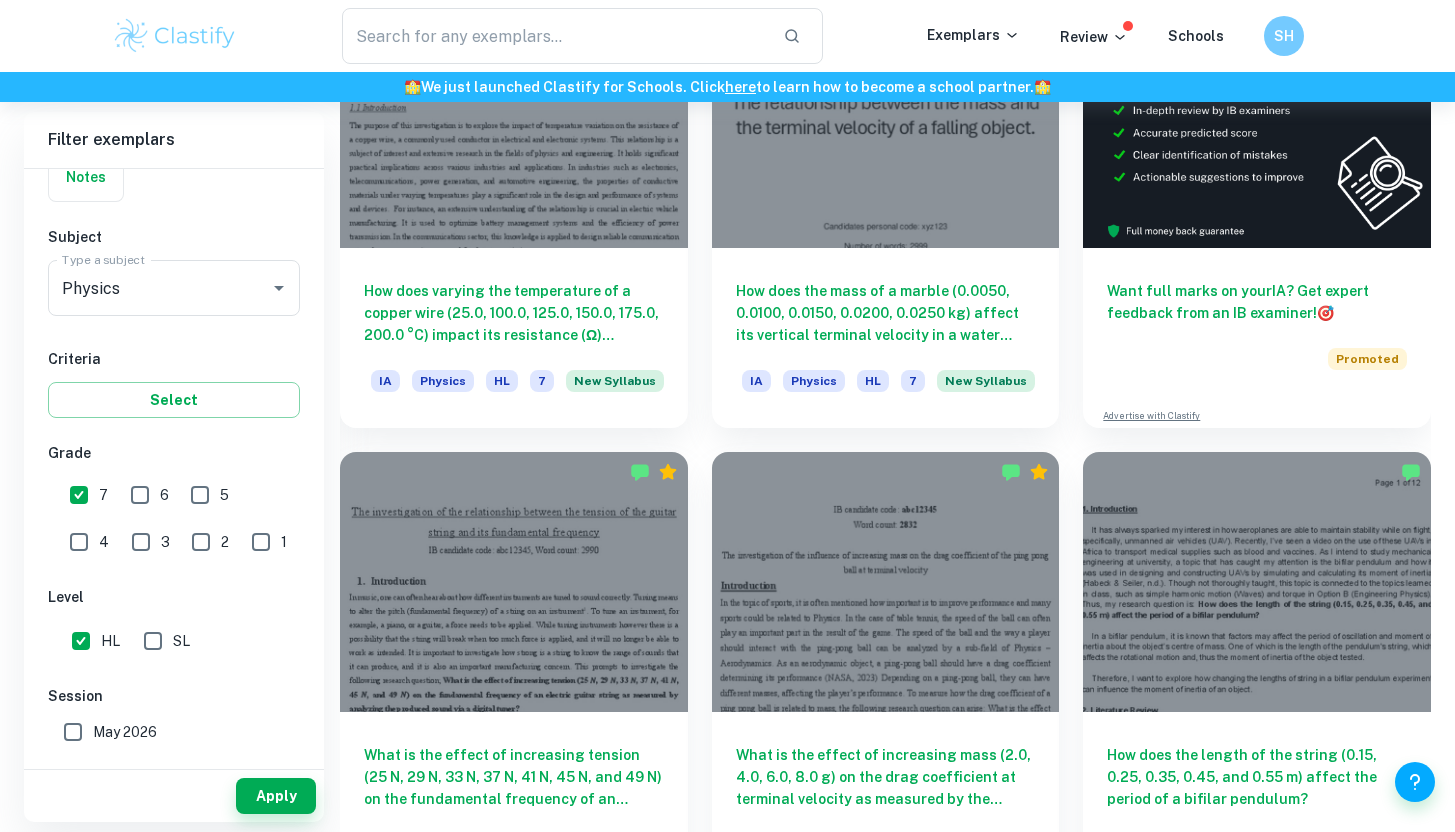 scroll, scrollTop: 782, scrollLeft: 0, axis: vertical 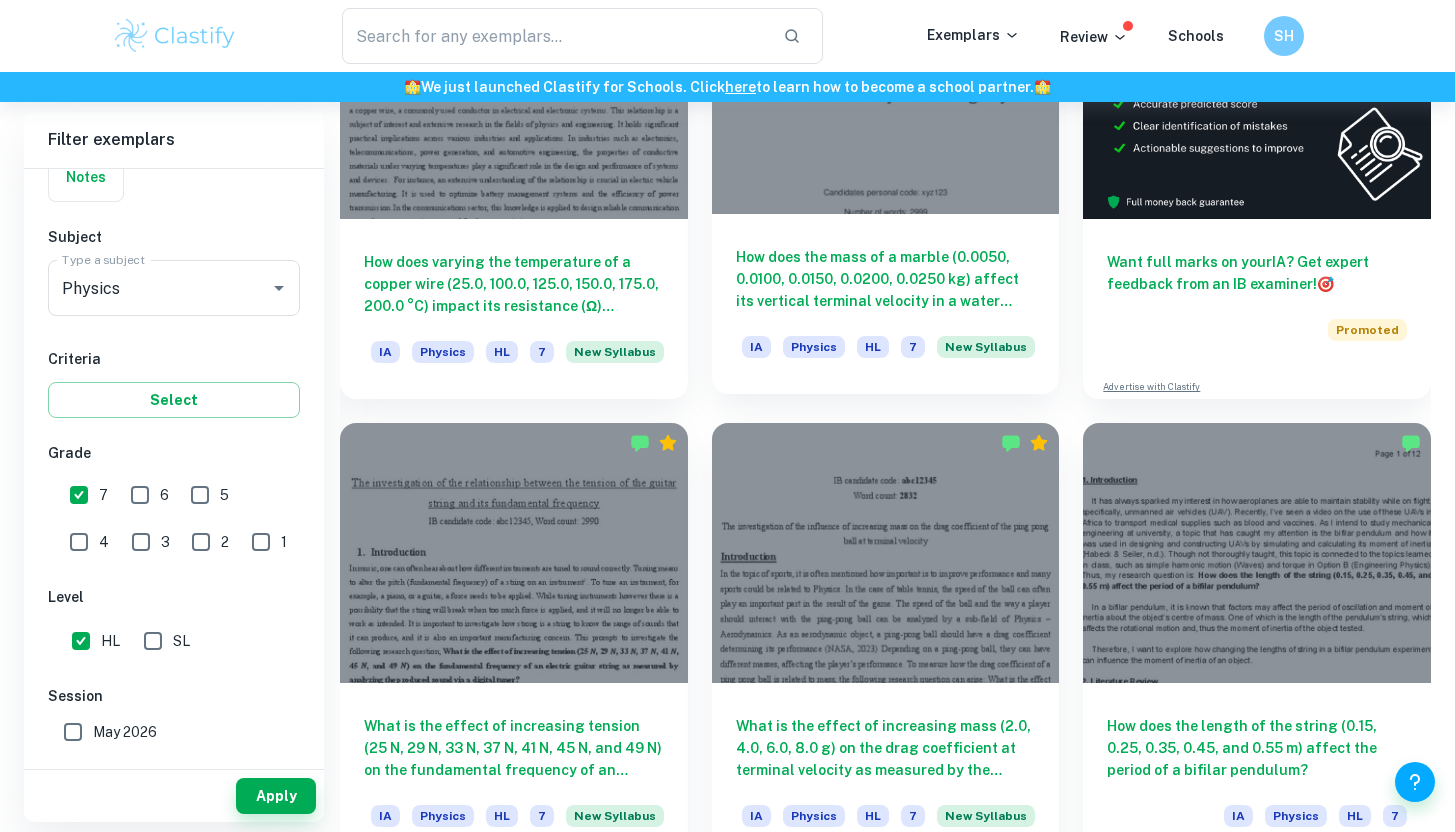 click on "How does the mass of a marble (0.0050, 0.0100, 0.0150, 0.0200, 0.0250 kg) affect its vertical terminal velocity in a water container when dropped from a constant height measured using video analysis software?" at bounding box center [886, 279] 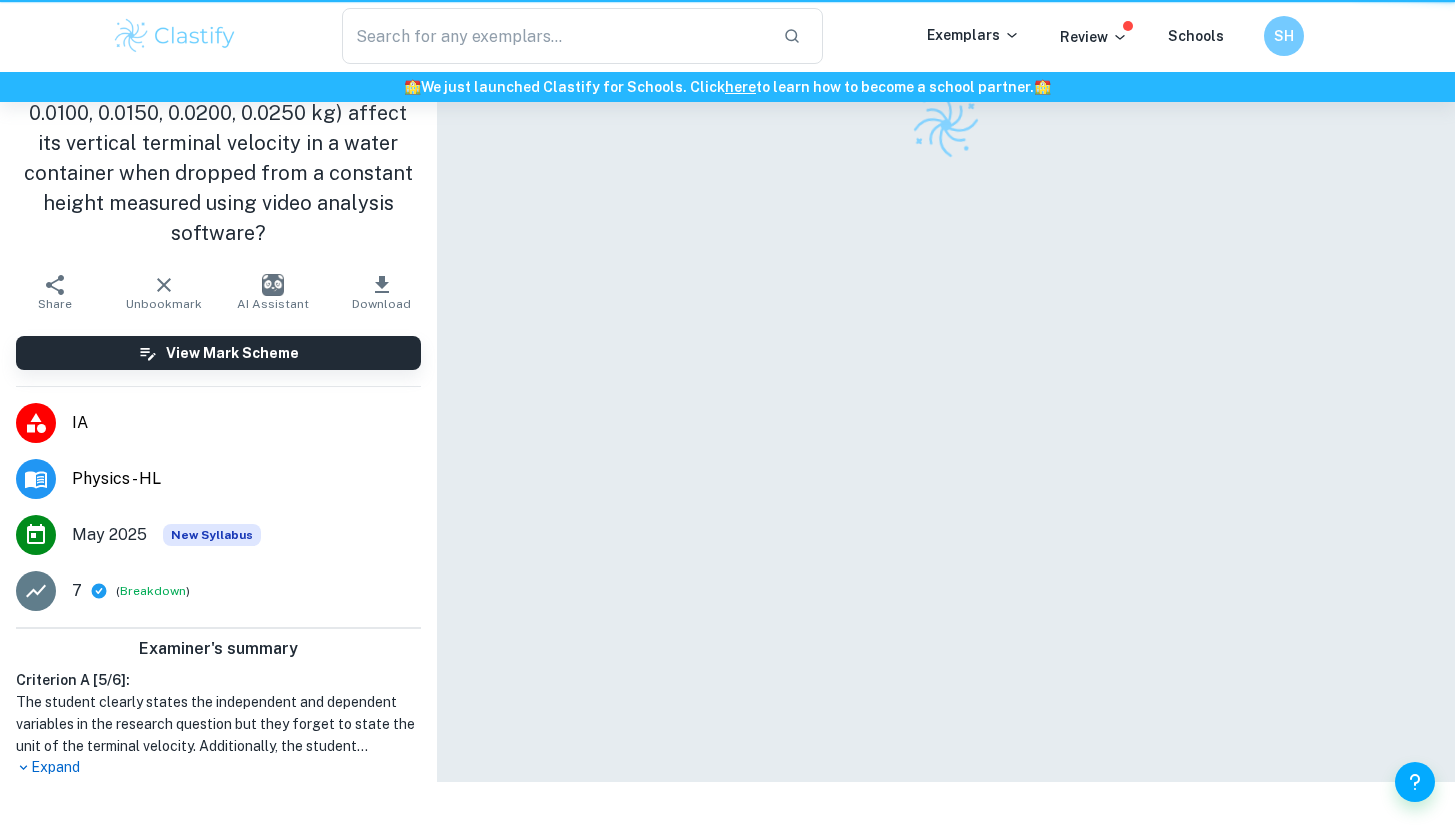 scroll, scrollTop: 0, scrollLeft: 0, axis: both 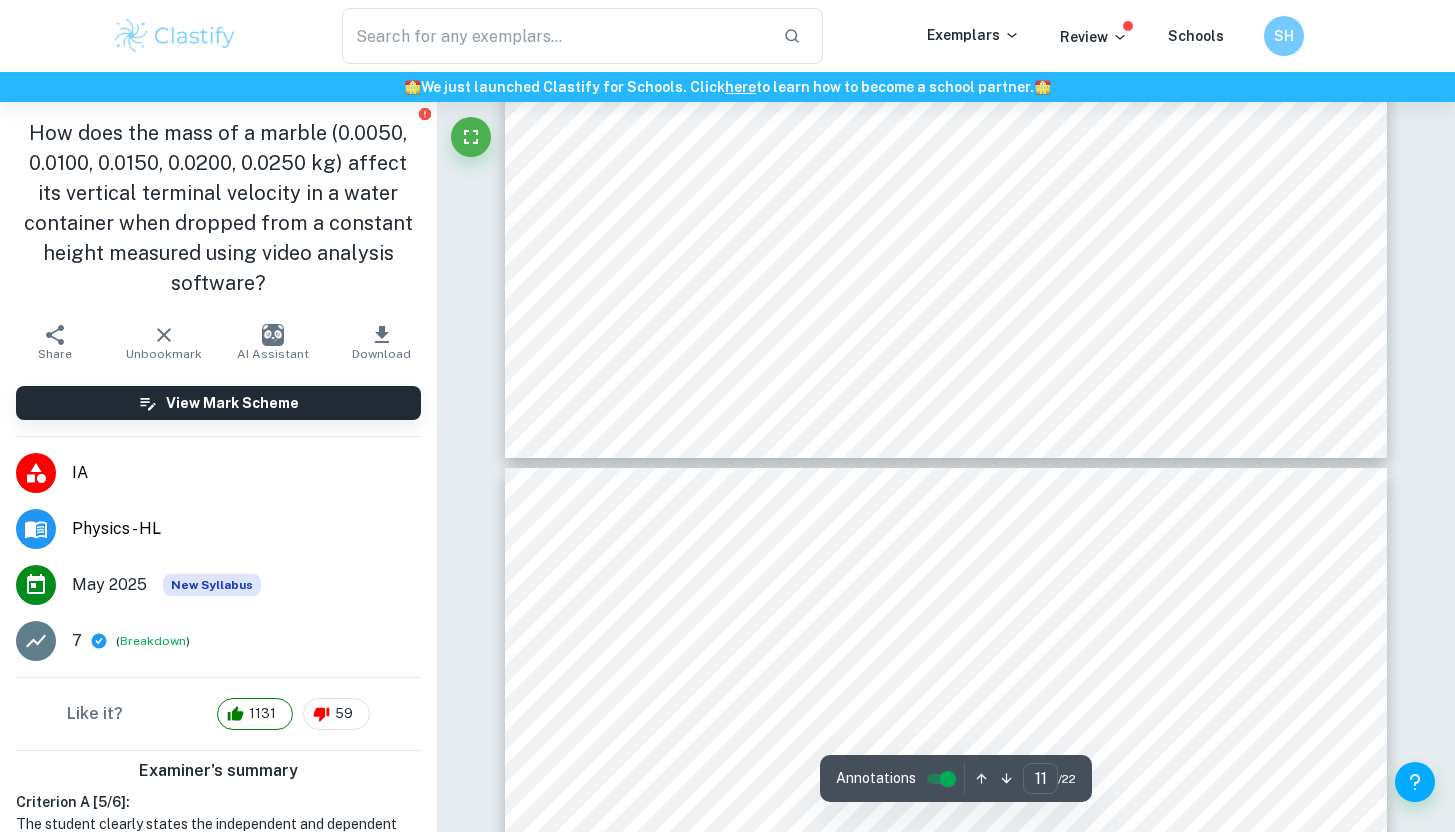 type on "12" 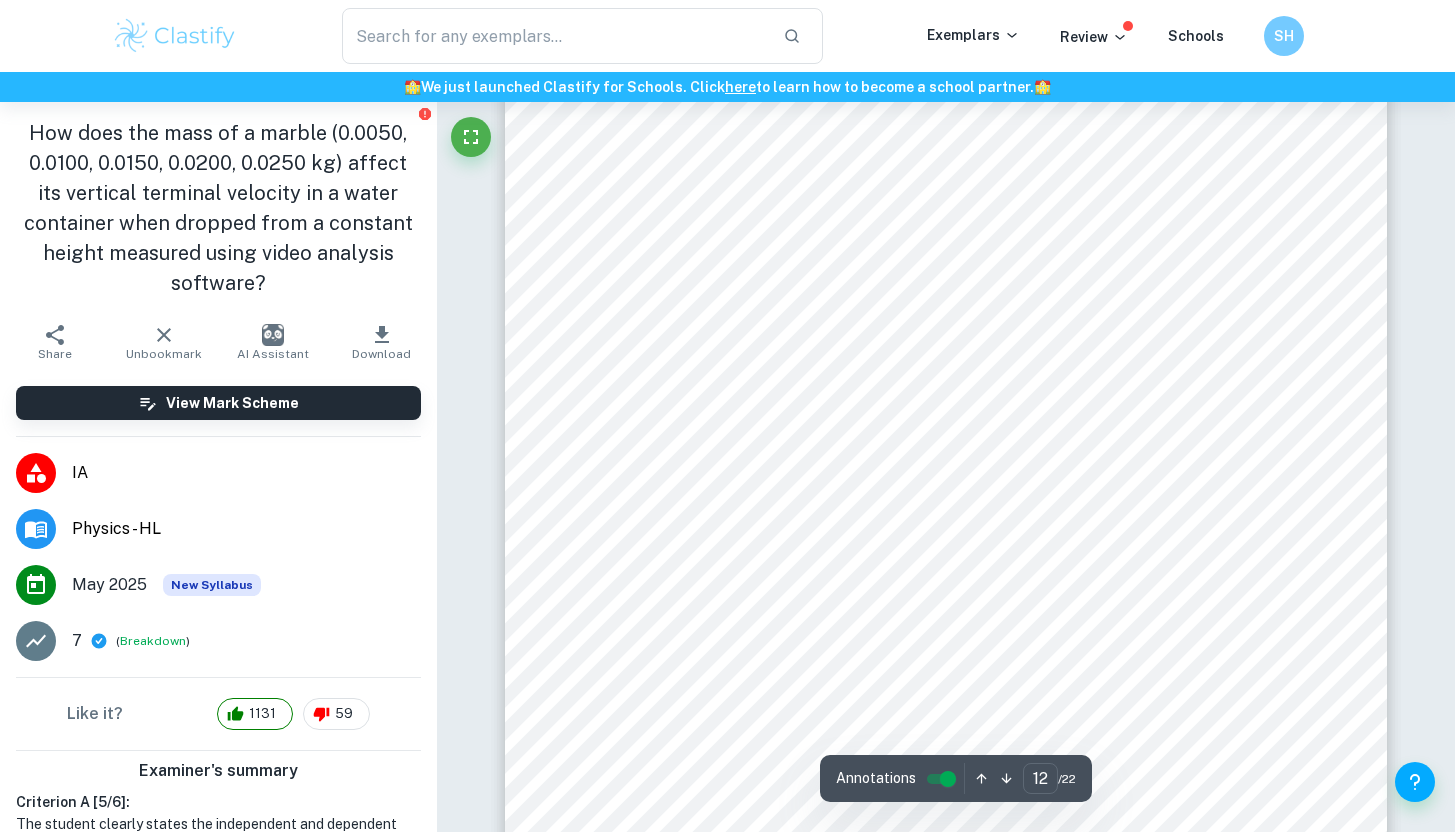 scroll, scrollTop: 14056, scrollLeft: 0, axis: vertical 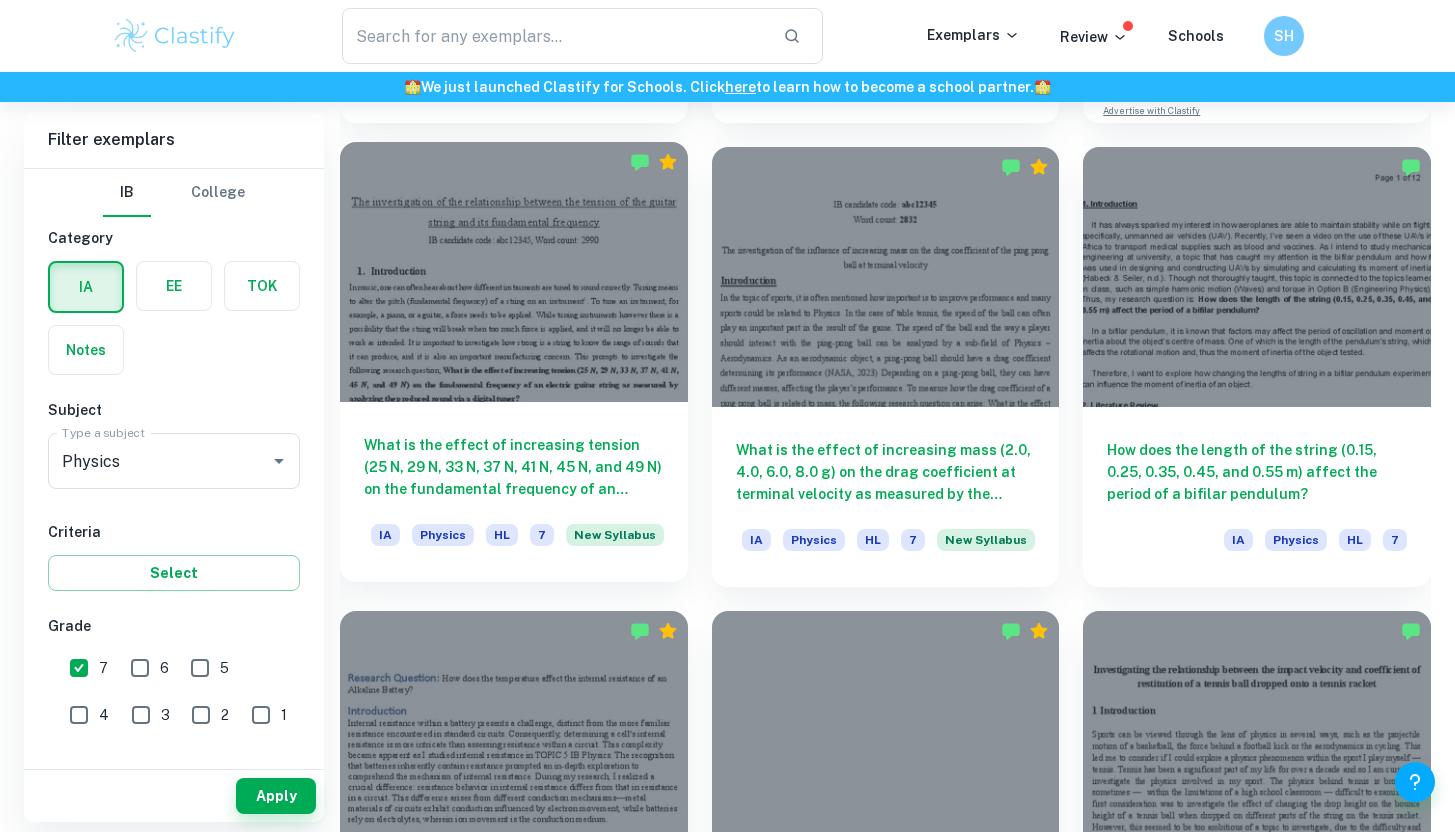 click on "What is the effect of increasing tension (25 N, 29 N, 33 N, 37 N, 41 N, 45 N, and 49 N) on the fundamental frequency of an electric guitar string as measured by analyzing the produced sound via a digital tuner? IA Physics HL 7 New Syllabus" at bounding box center [514, 492] 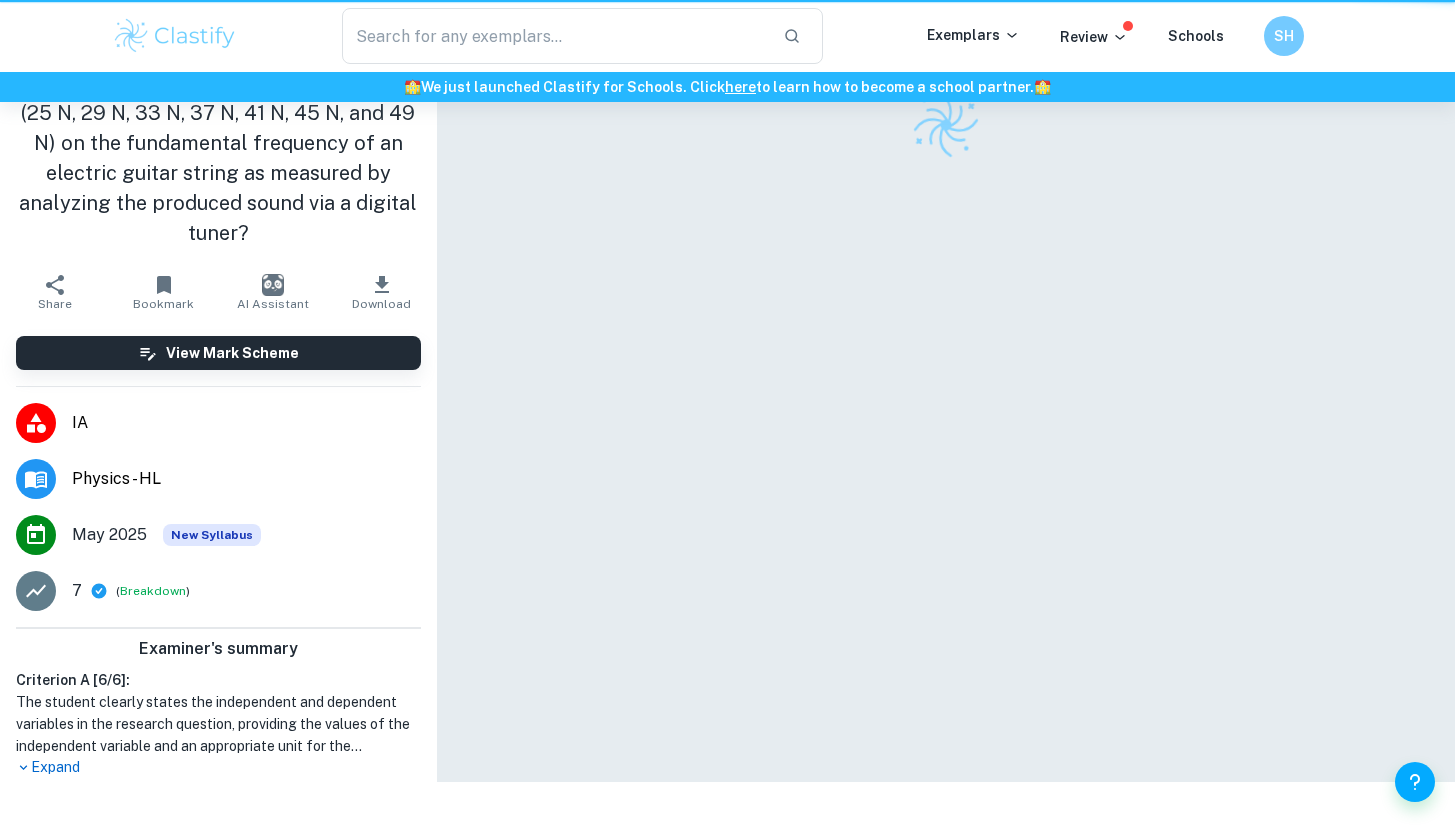 scroll, scrollTop: 0, scrollLeft: 0, axis: both 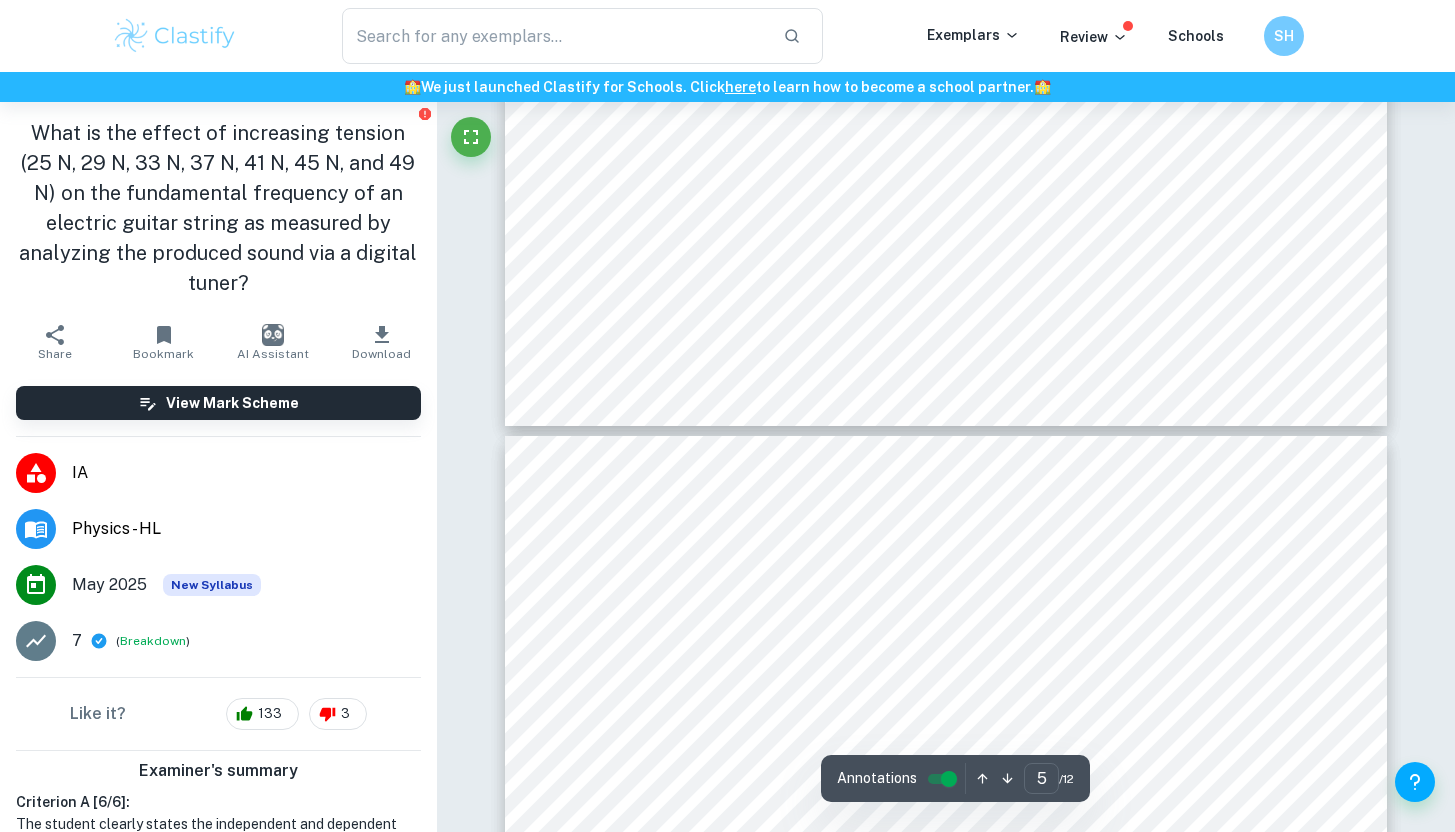 type on "6" 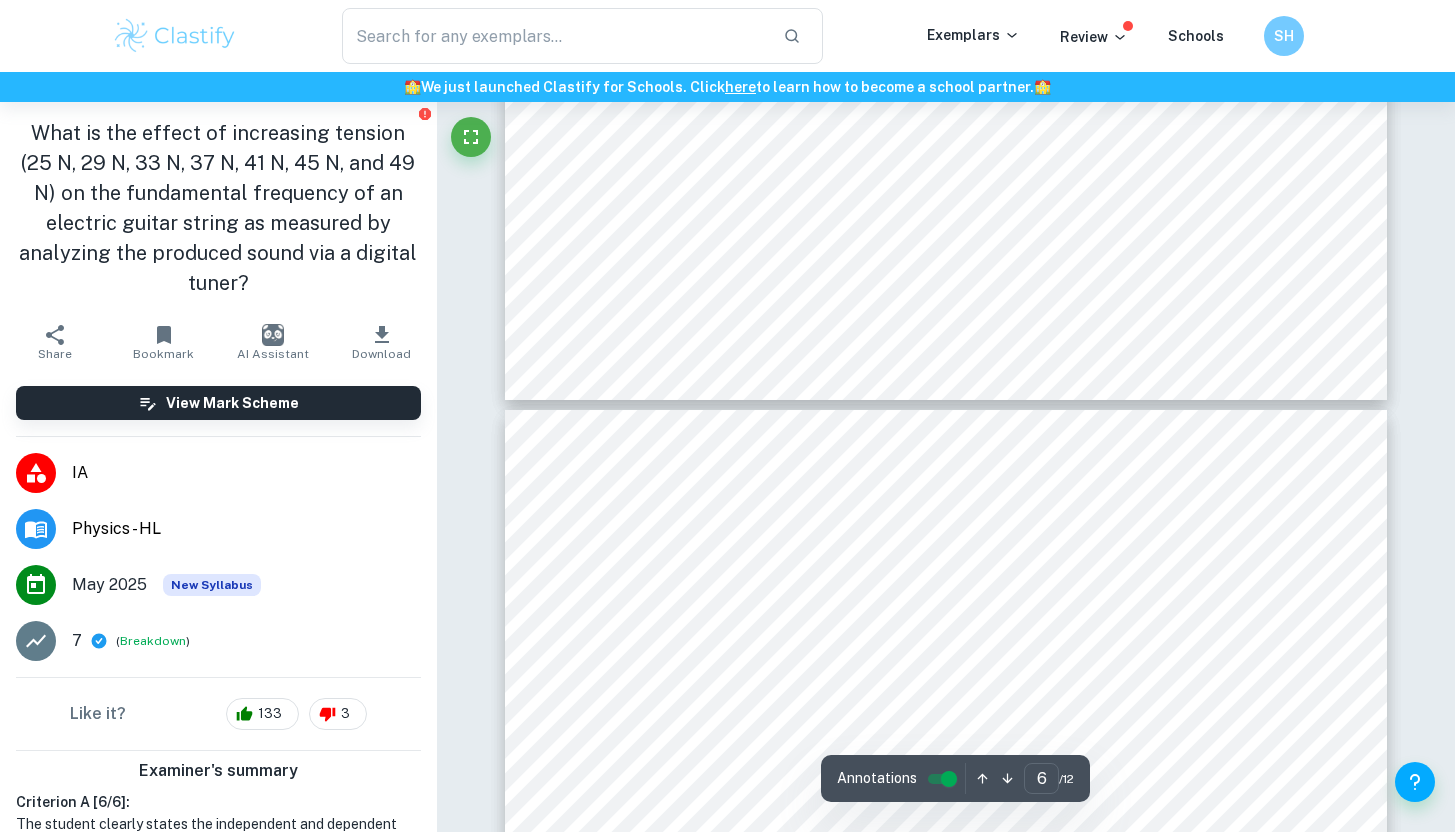 scroll, scrollTop: 6140, scrollLeft: 0, axis: vertical 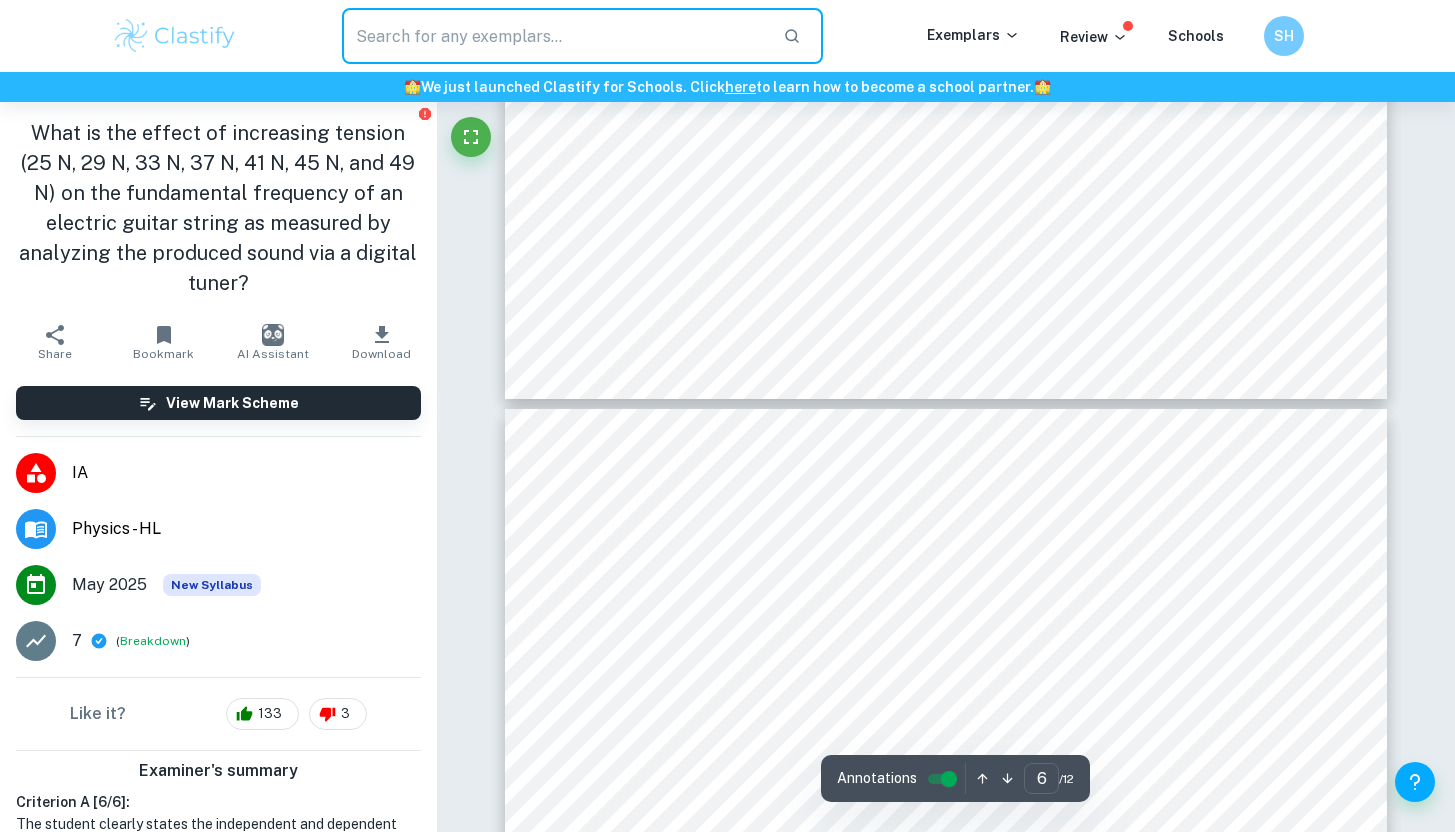 click at bounding box center [555, 36] 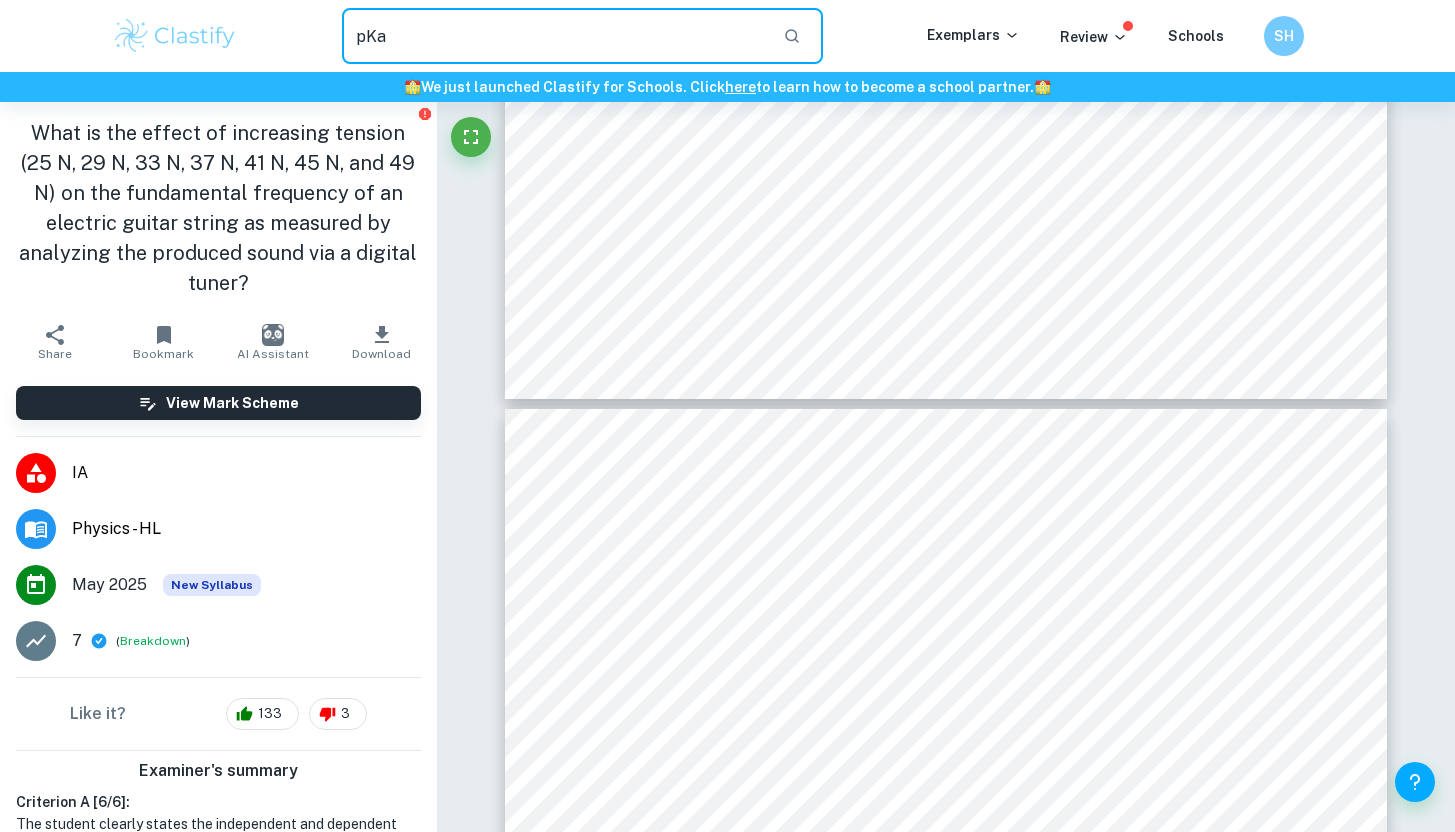 type on "pKa" 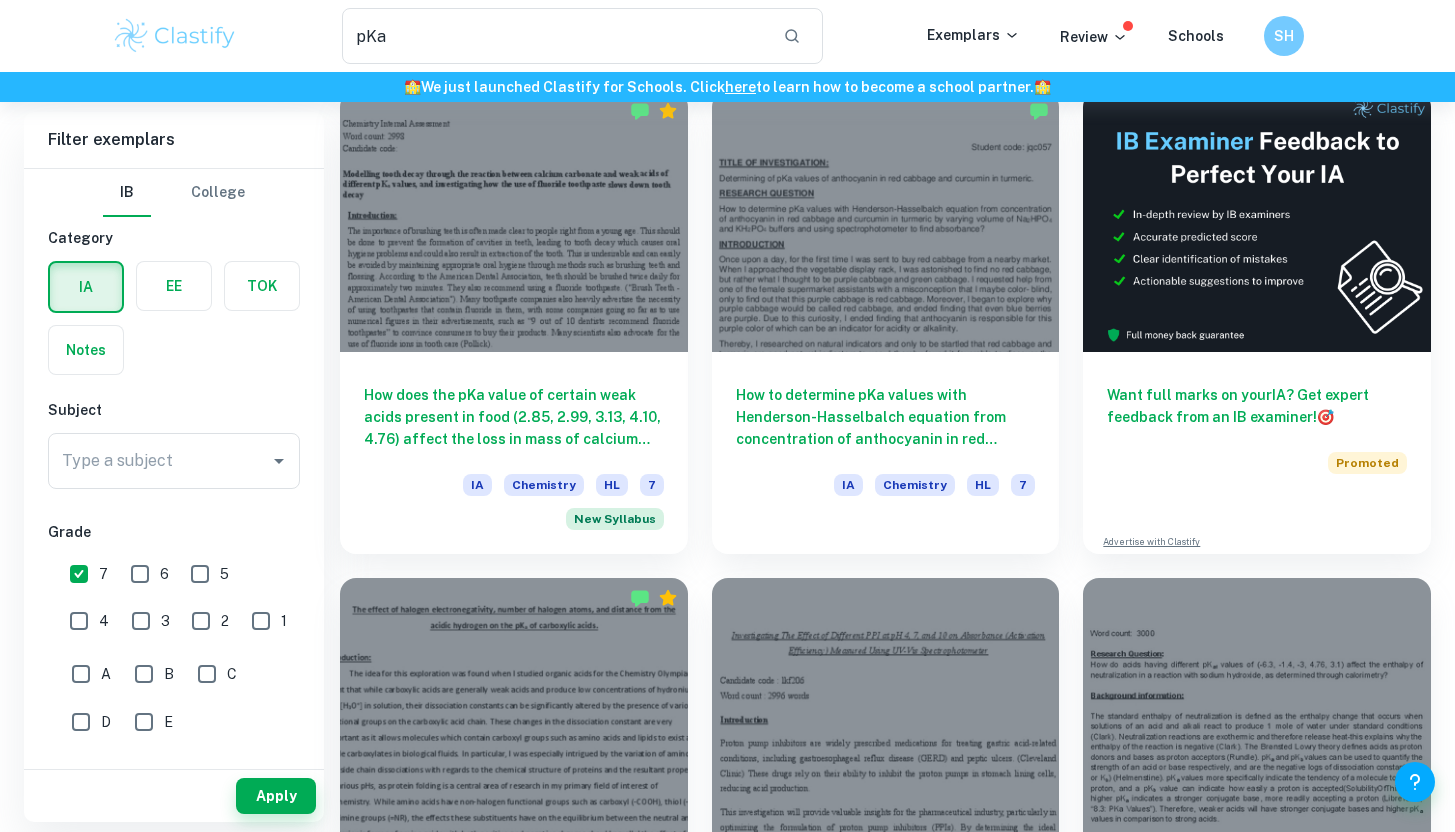 scroll, scrollTop: 113, scrollLeft: 0, axis: vertical 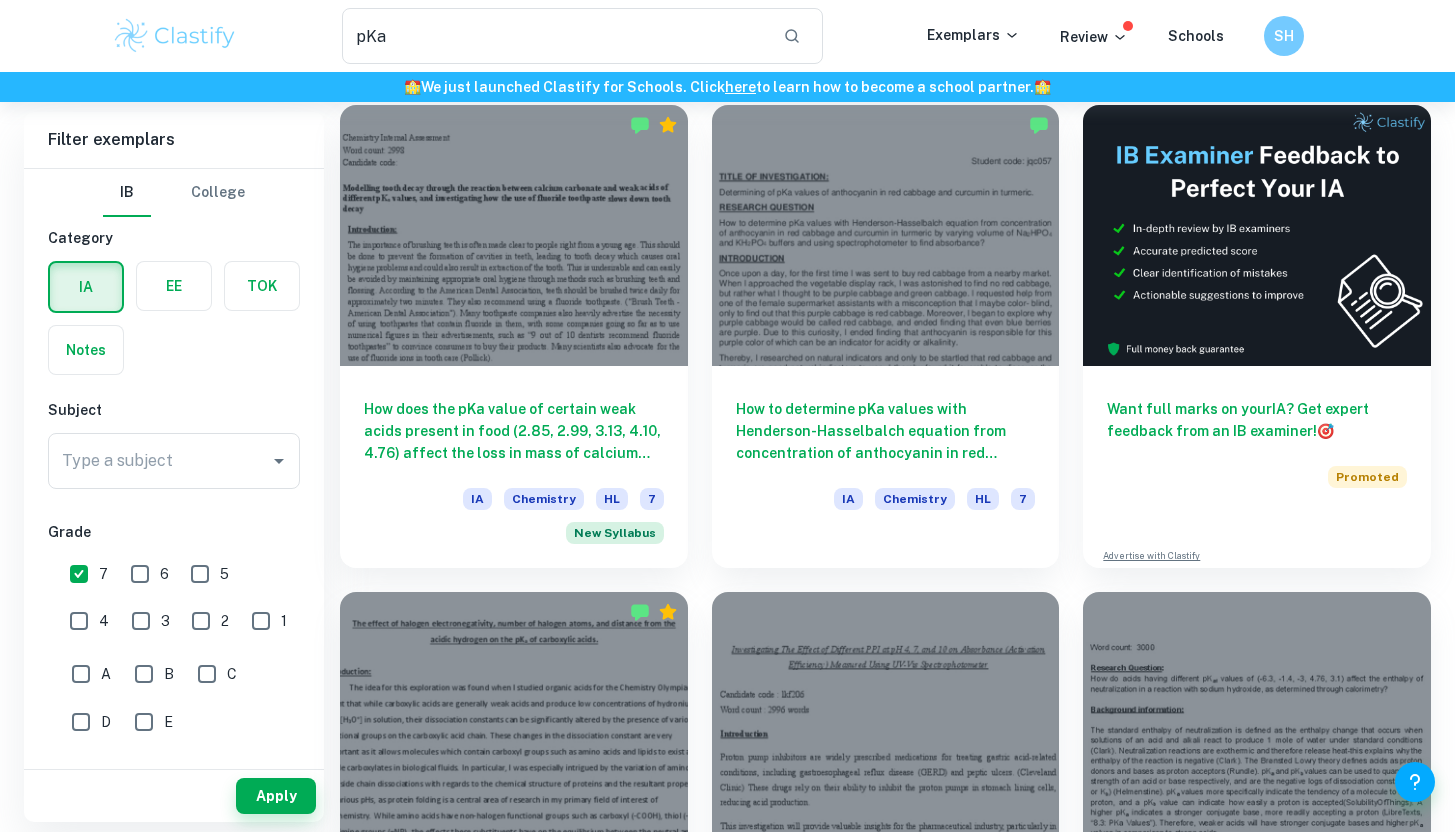 click at bounding box center (175, 36) 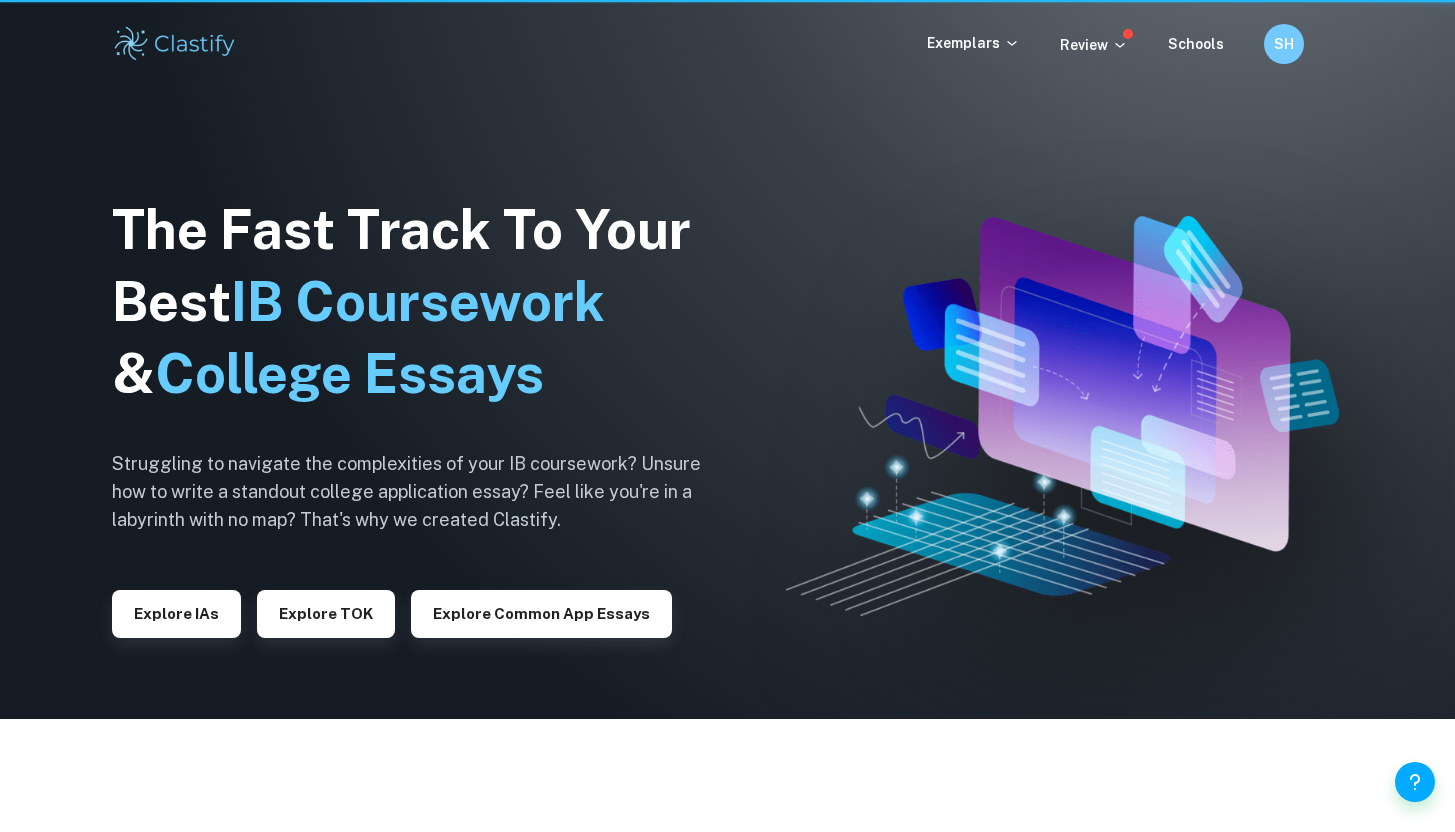 scroll, scrollTop: 0, scrollLeft: 0, axis: both 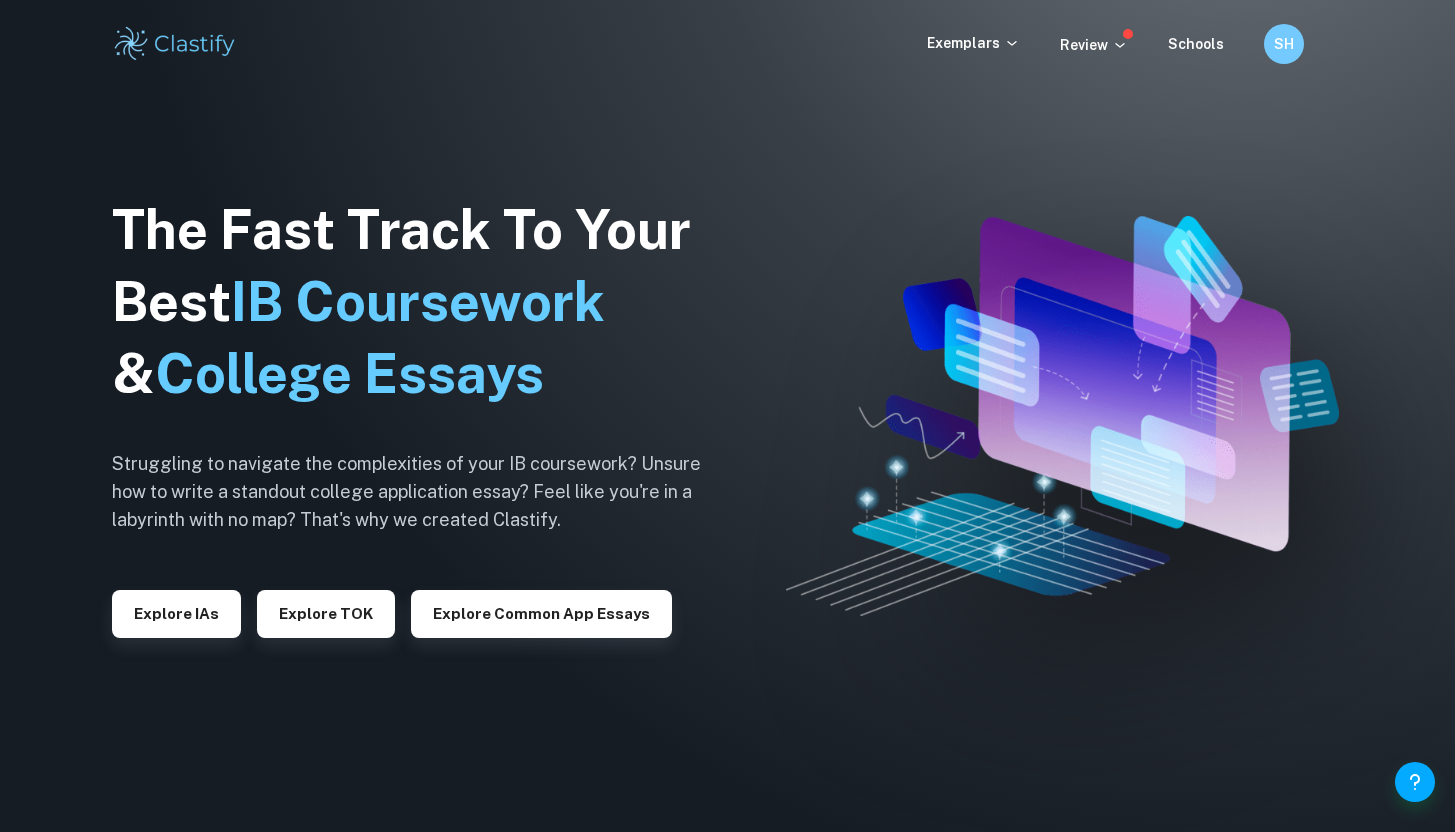 click on "Exemplars" at bounding box center (993, 44) 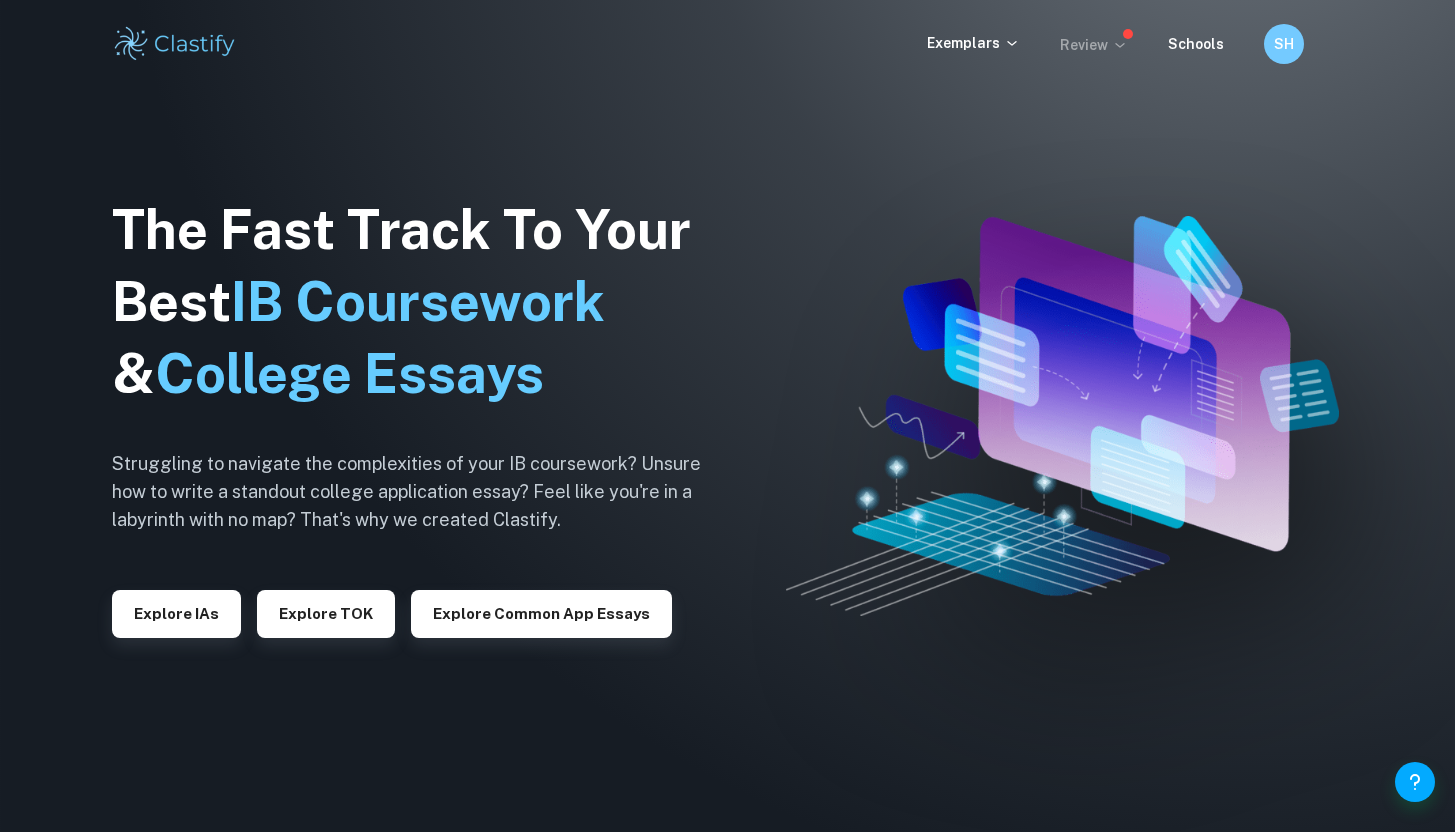 click on "Review" at bounding box center [1094, 45] 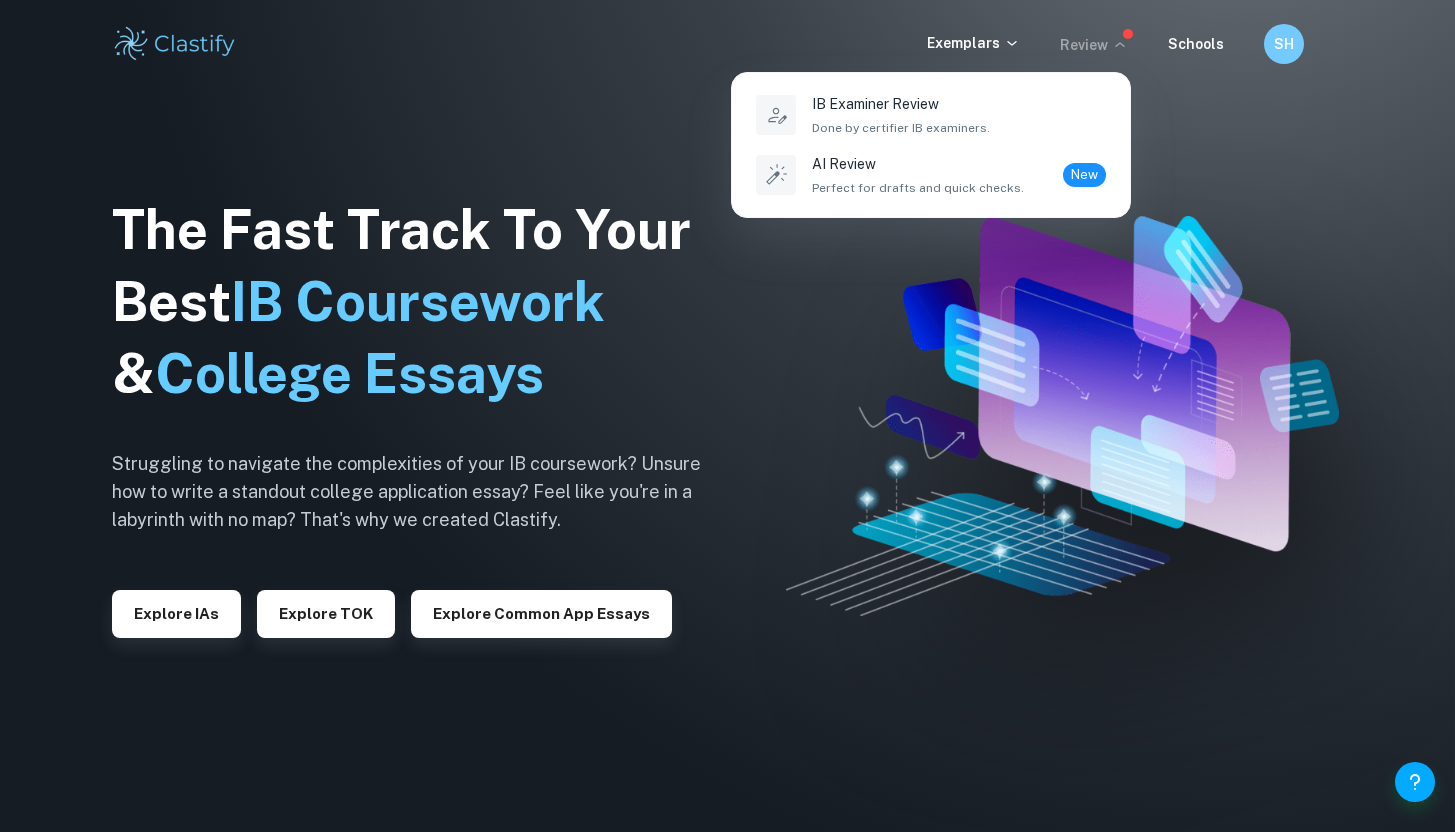 click at bounding box center [727, 416] 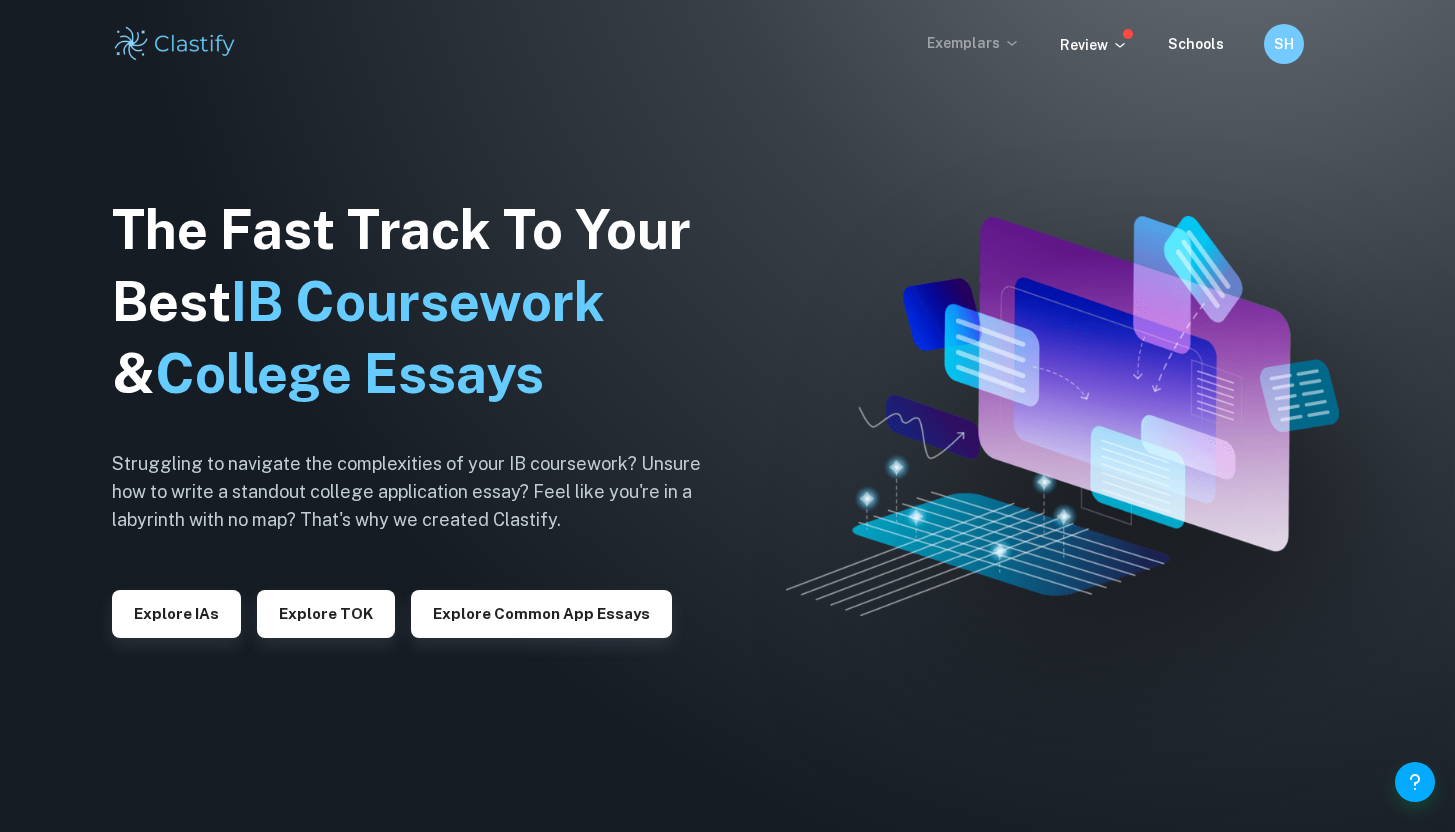 click on "Exemplars" at bounding box center (973, 43) 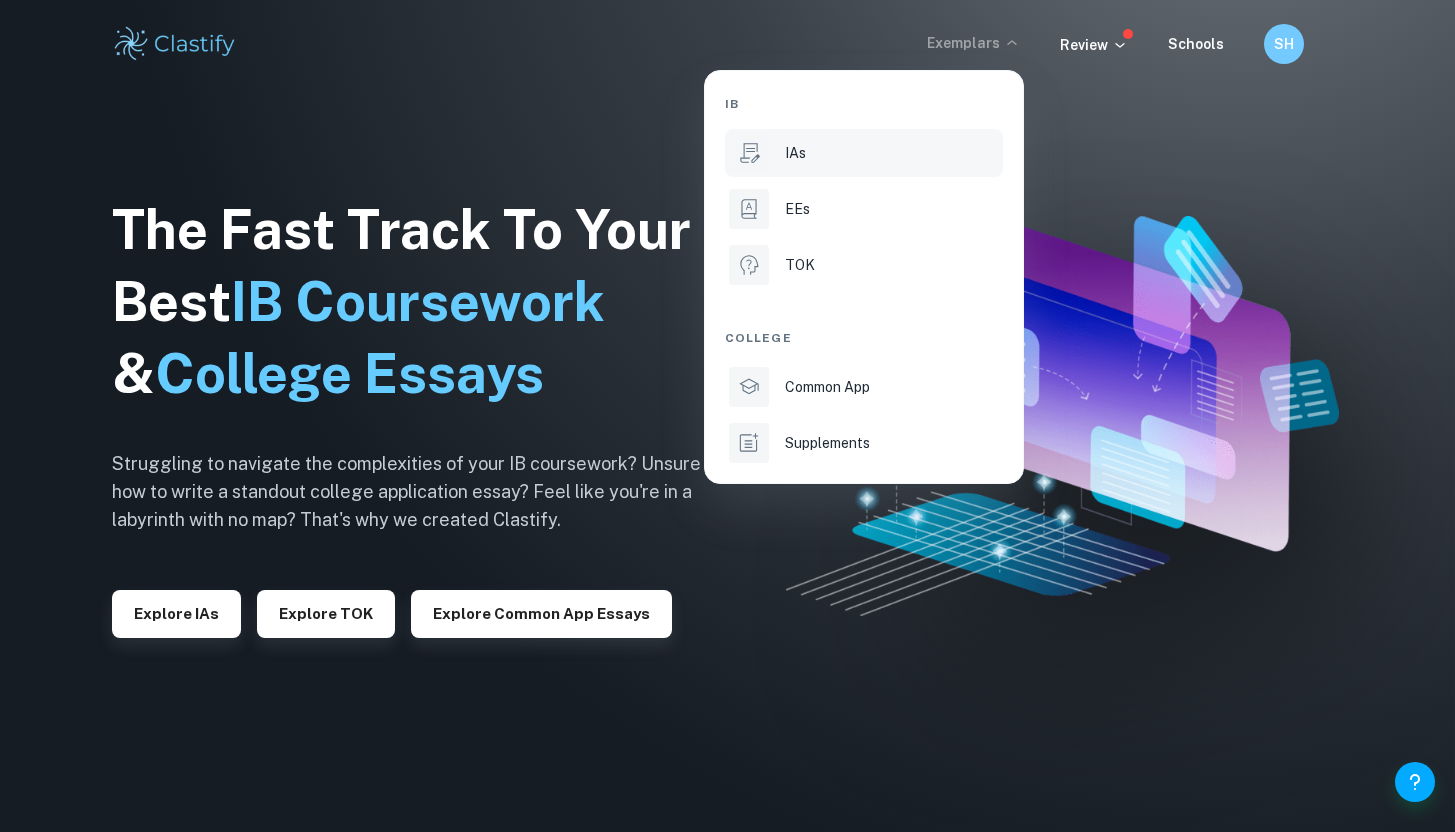 click on "IAs" at bounding box center [892, 153] 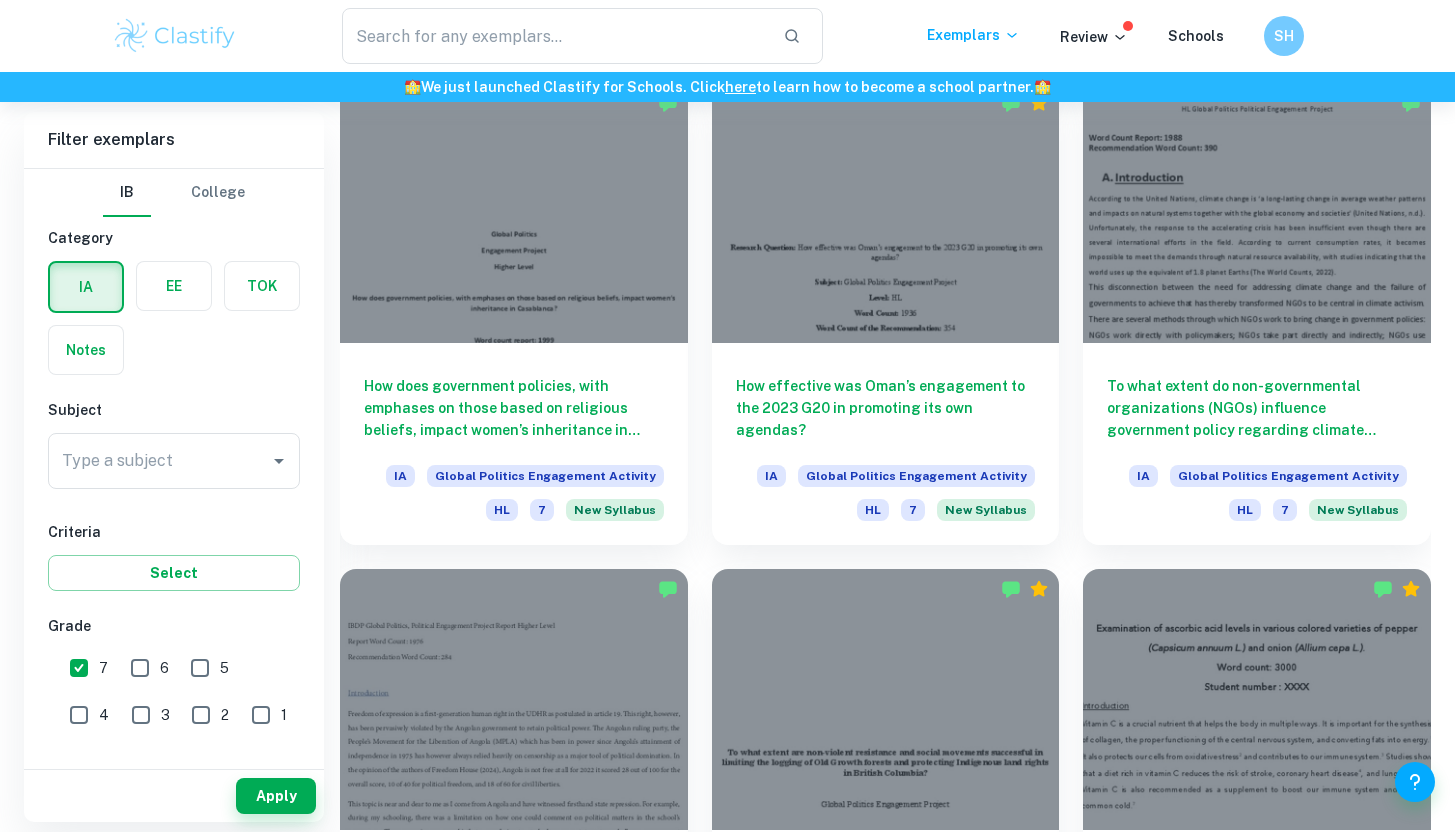 scroll, scrollTop: 1084, scrollLeft: 0, axis: vertical 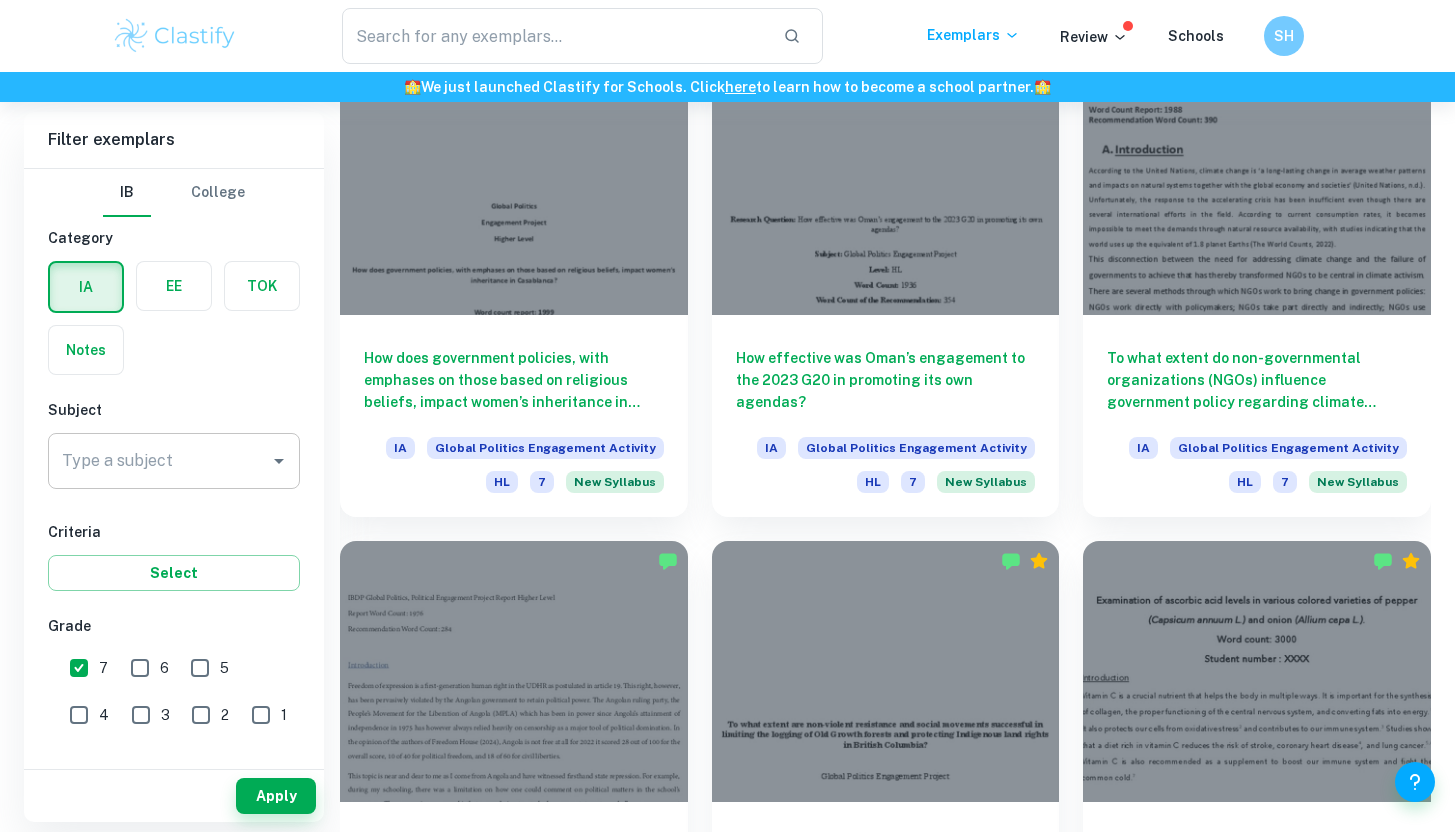click on "Type a subject" at bounding box center (159, 461) 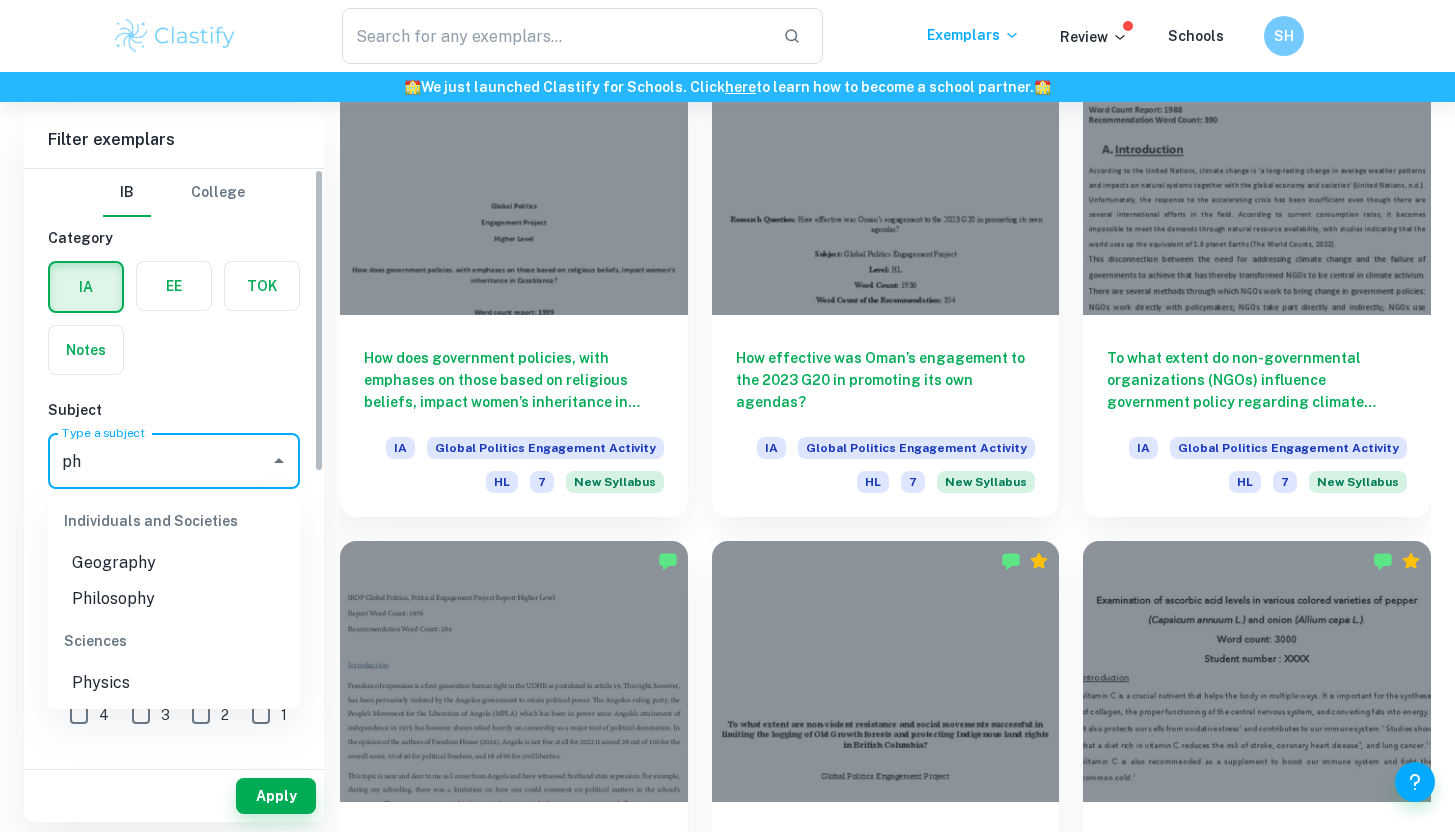 click on "Physics" at bounding box center (174, 683) 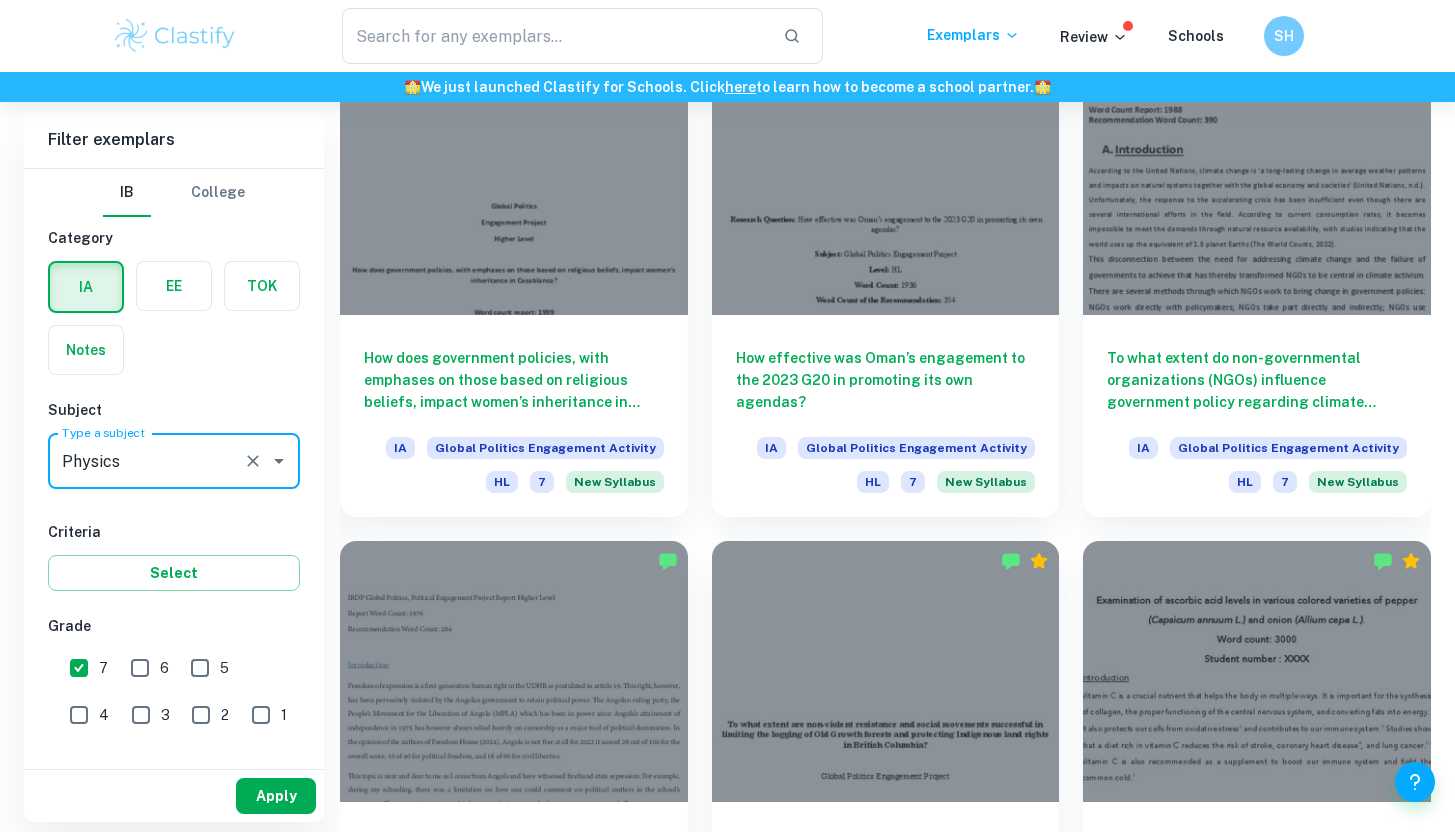 type on "Physics" 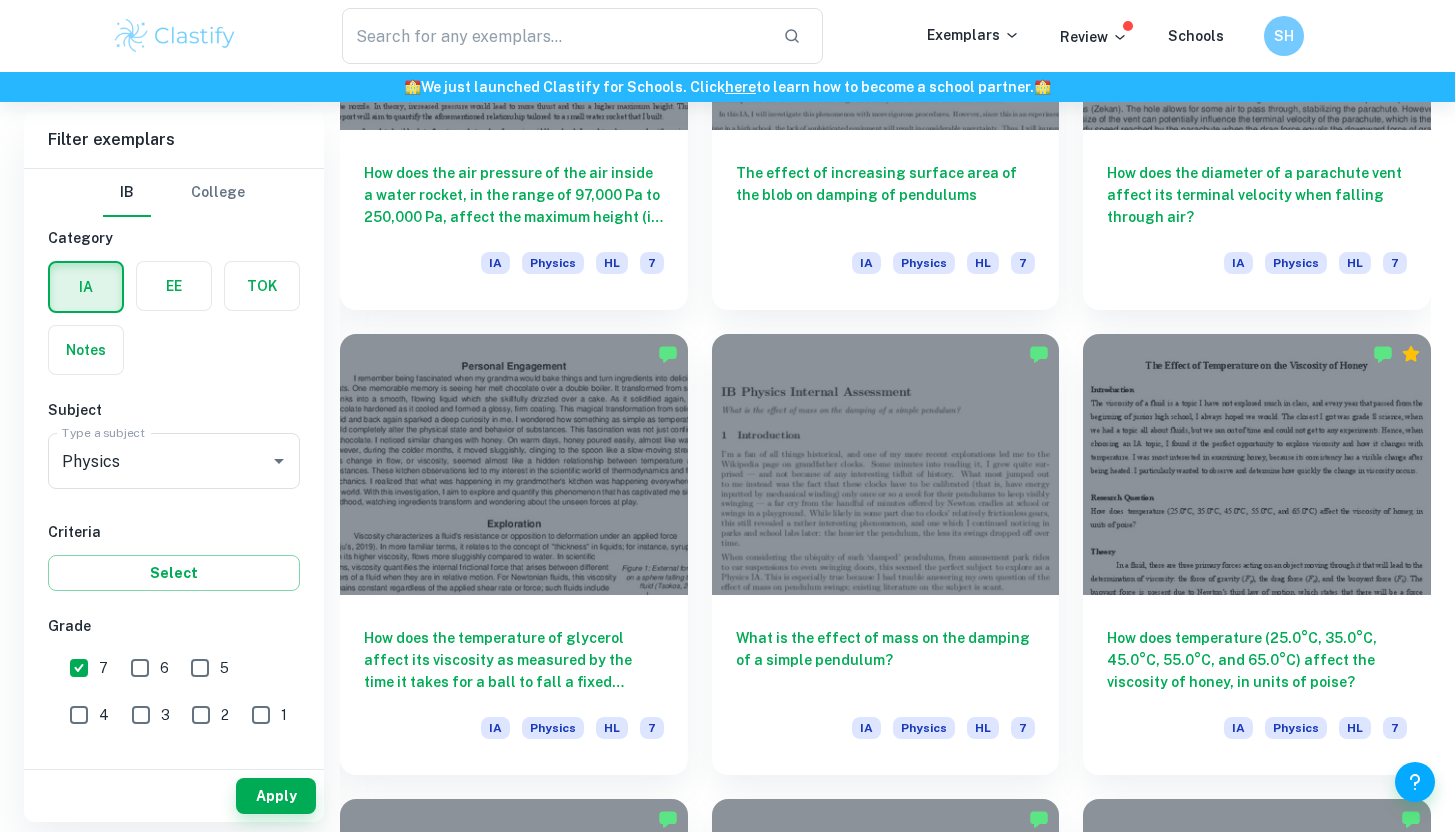 scroll, scrollTop: 2340, scrollLeft: 0, axis: vertical 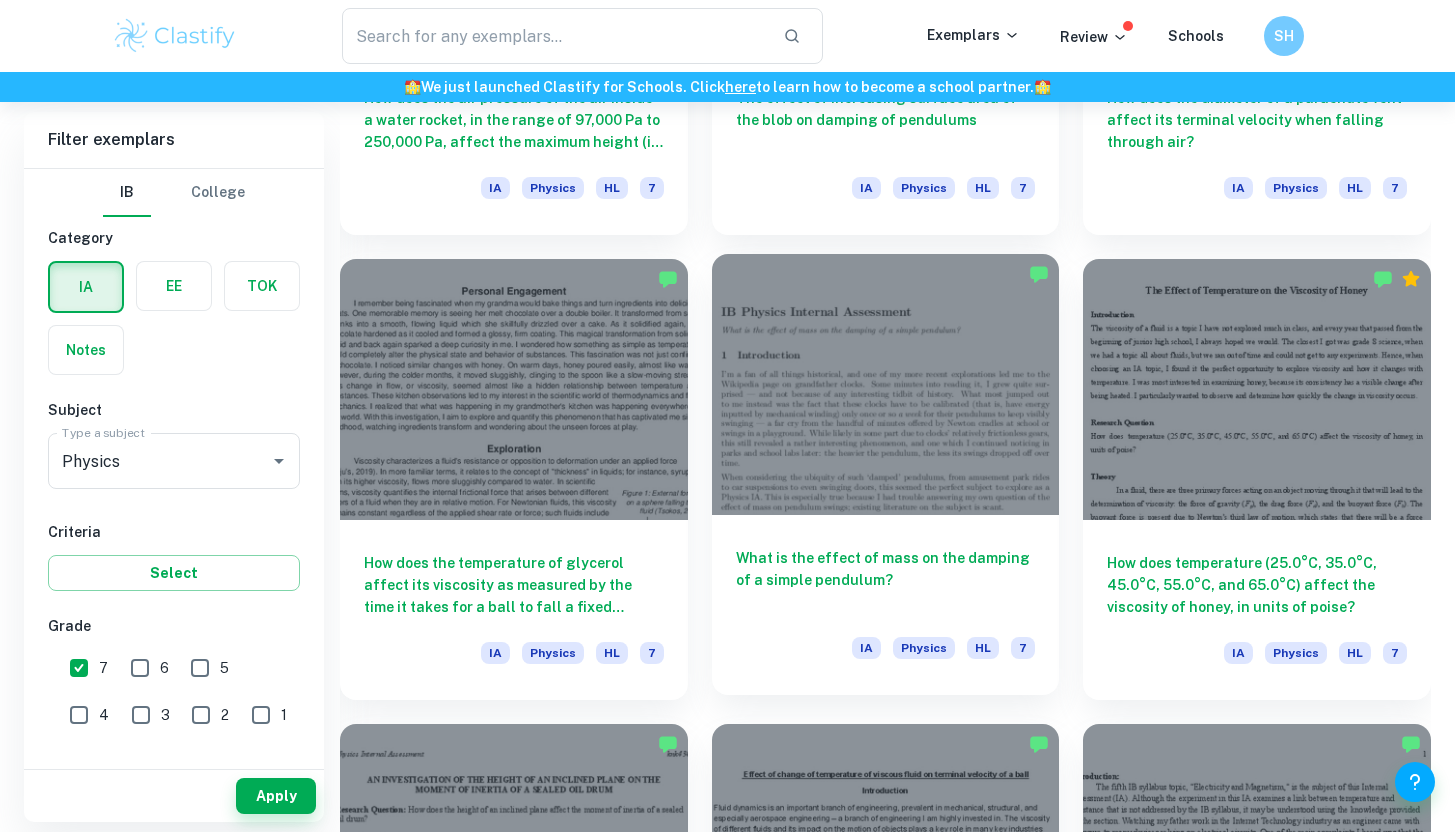 click on "What is the effect of mass on the damping of a simple pendulum?" at bounding box center [886, 580] 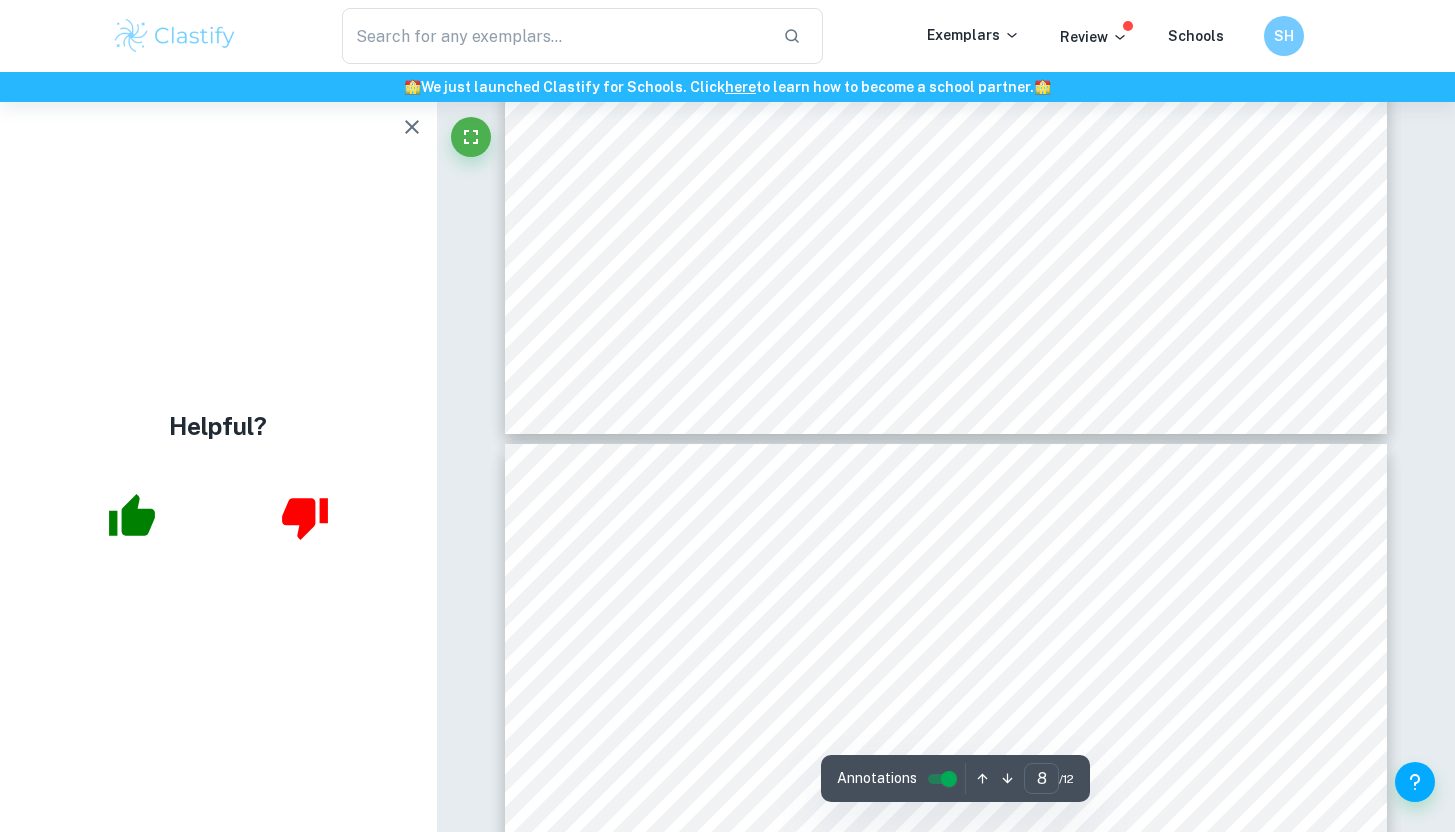scroll, scrollTop: 9025, scrollLeft: 0, axis: vertical 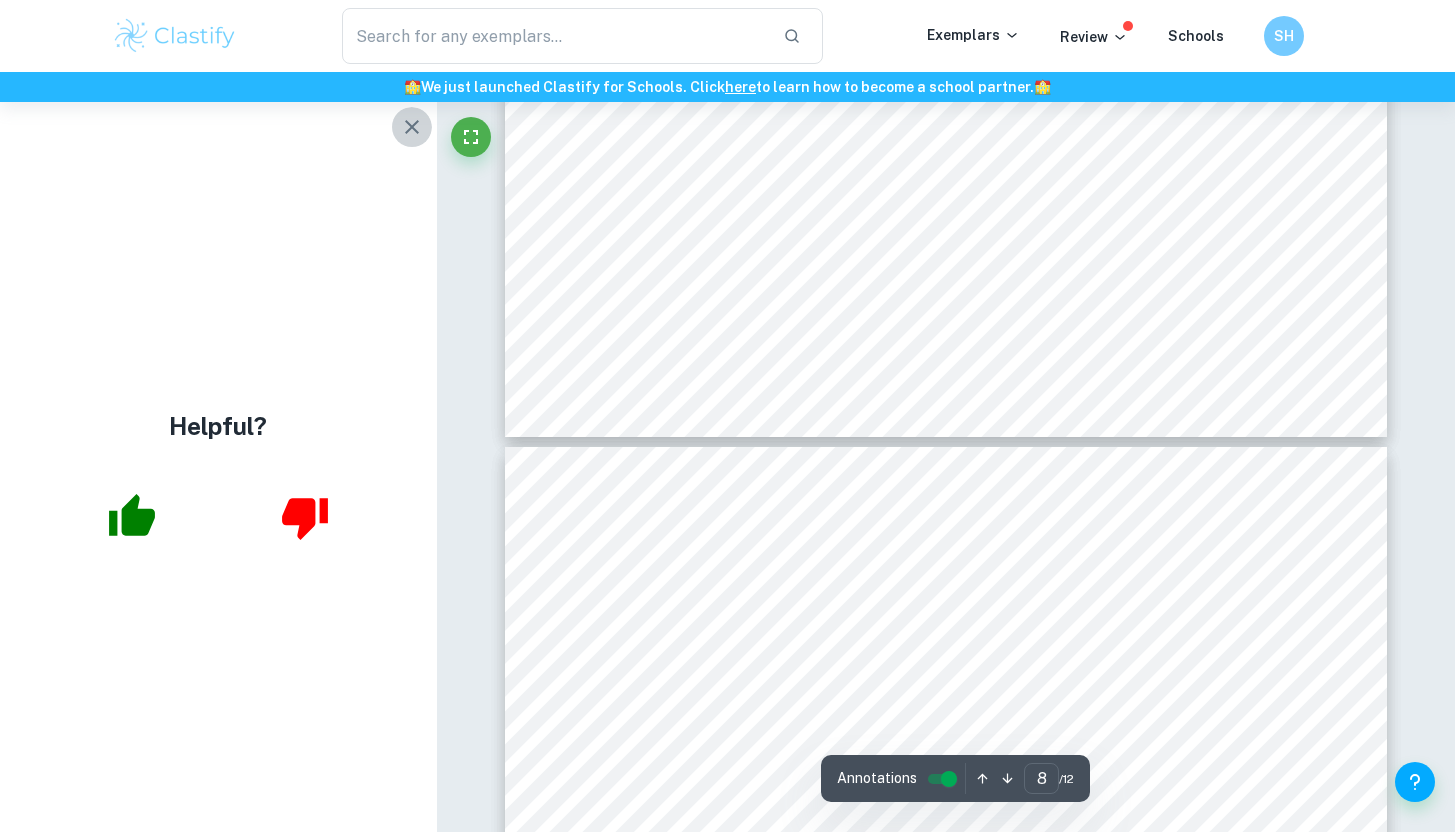 click 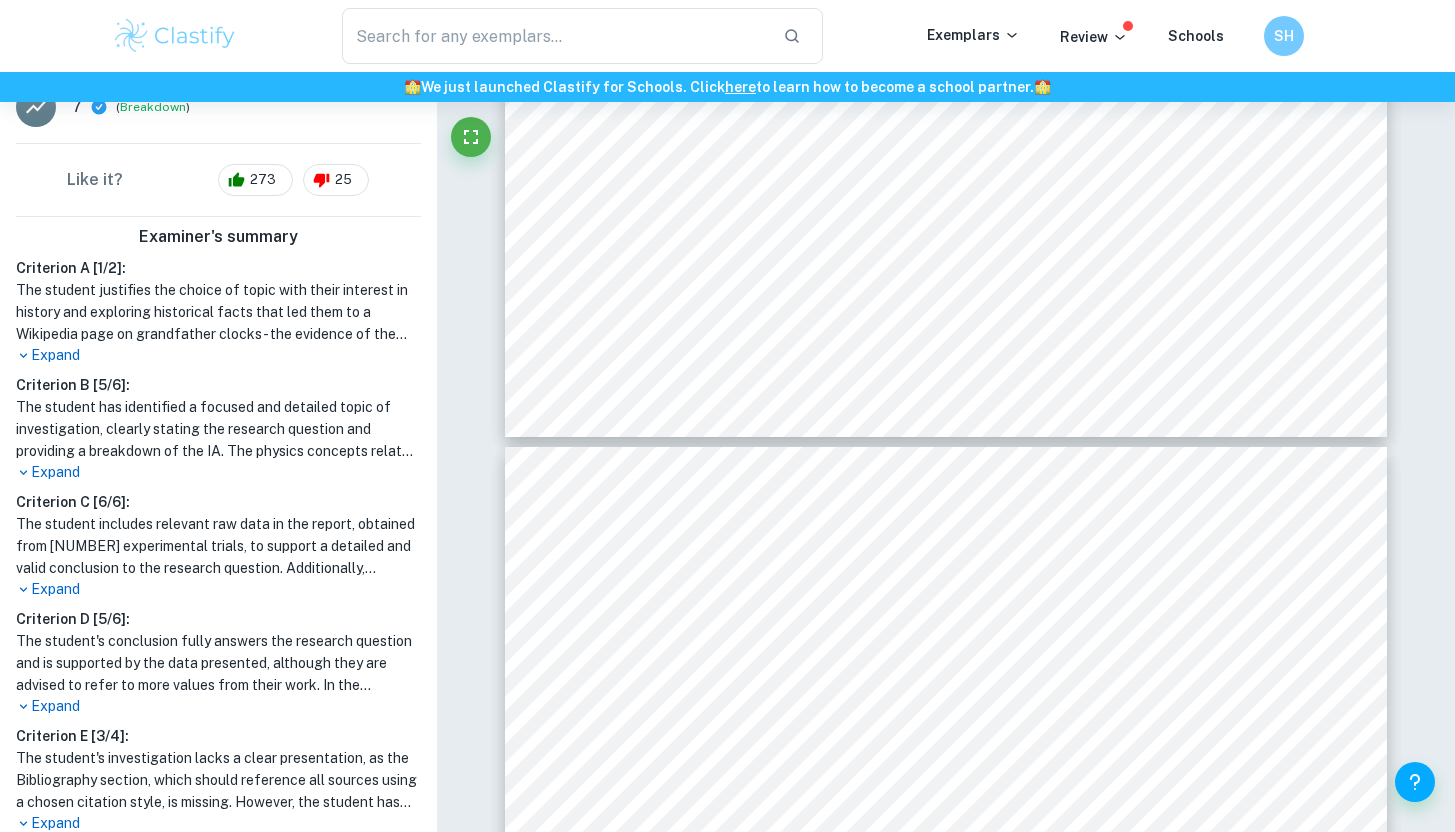 scroll, scrollTop: 470, scrollLeft: 0, axis: vertical 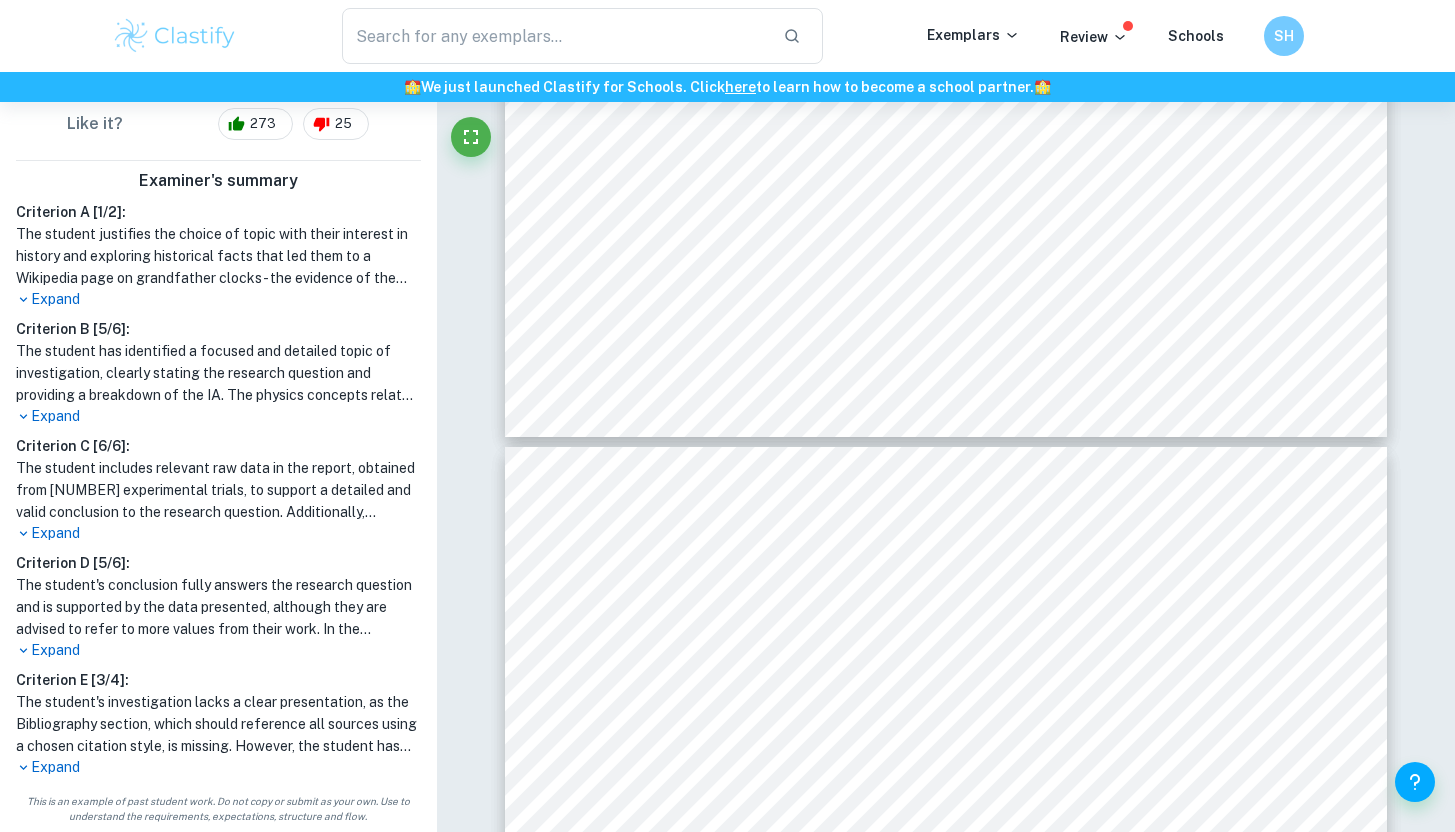 click on "Expand" at bounding box center [218, 650] 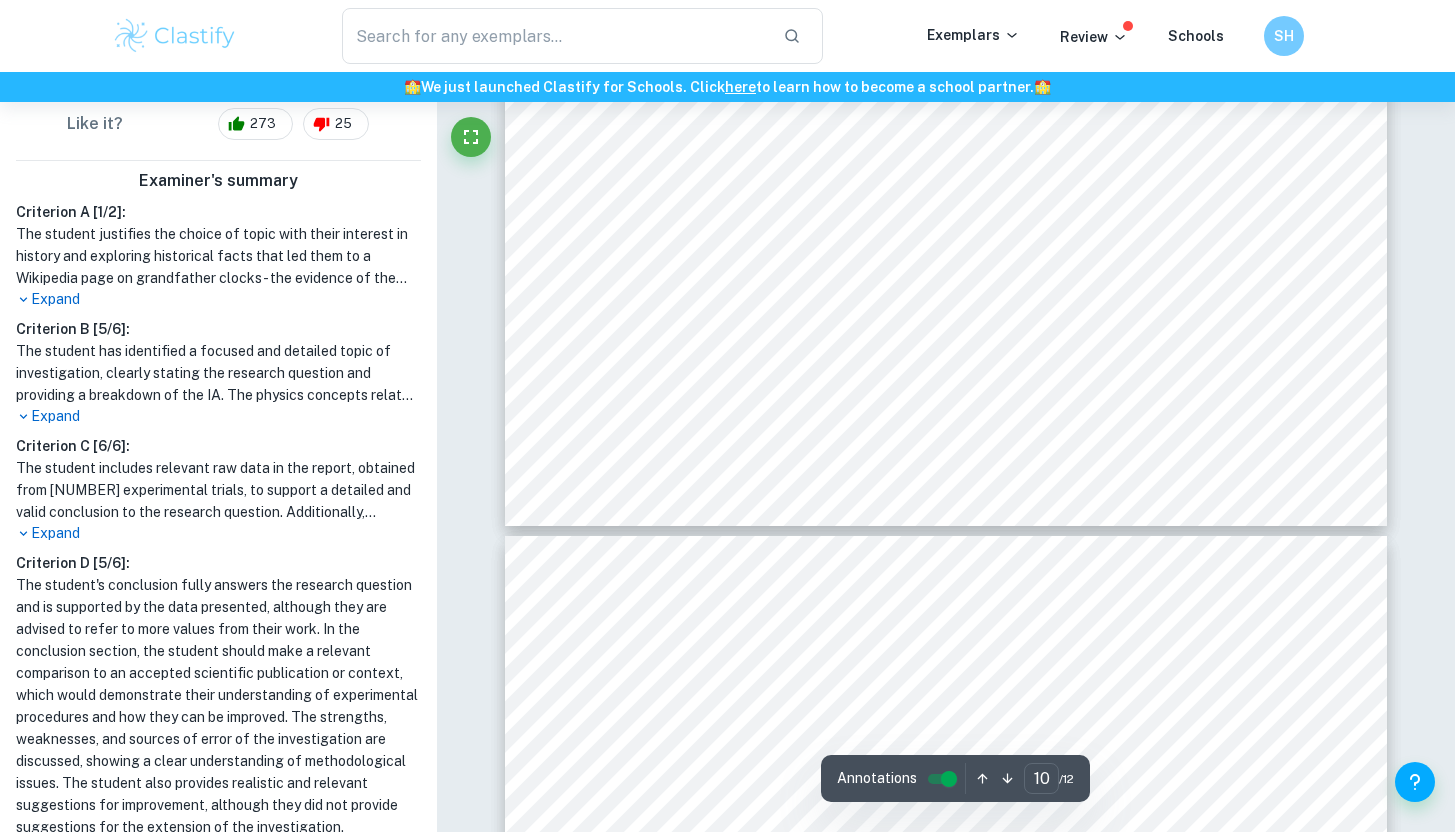 scroll, scrollTop: 10267, scrollLeft: 0, axis: vertical 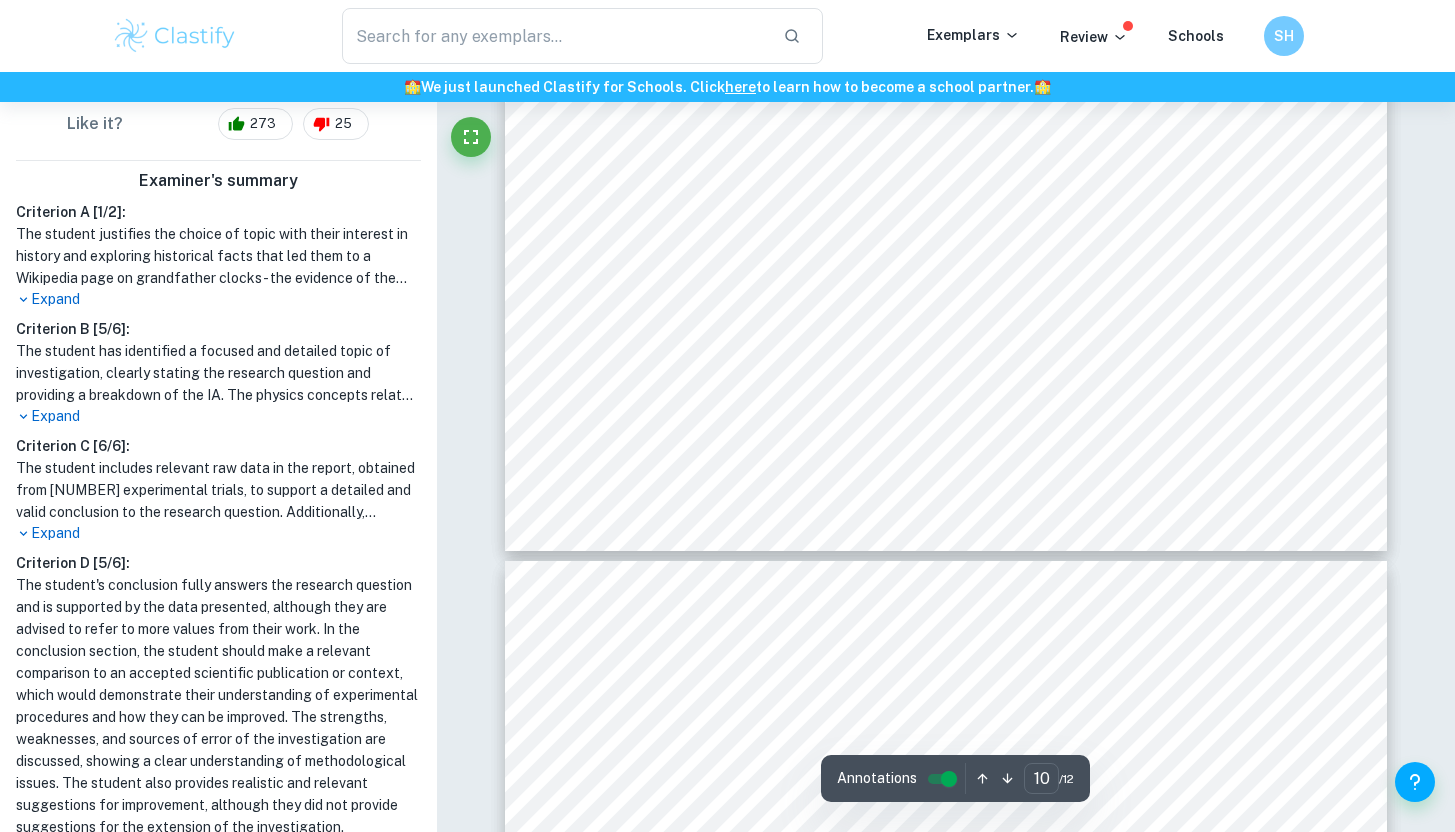 type on "11" 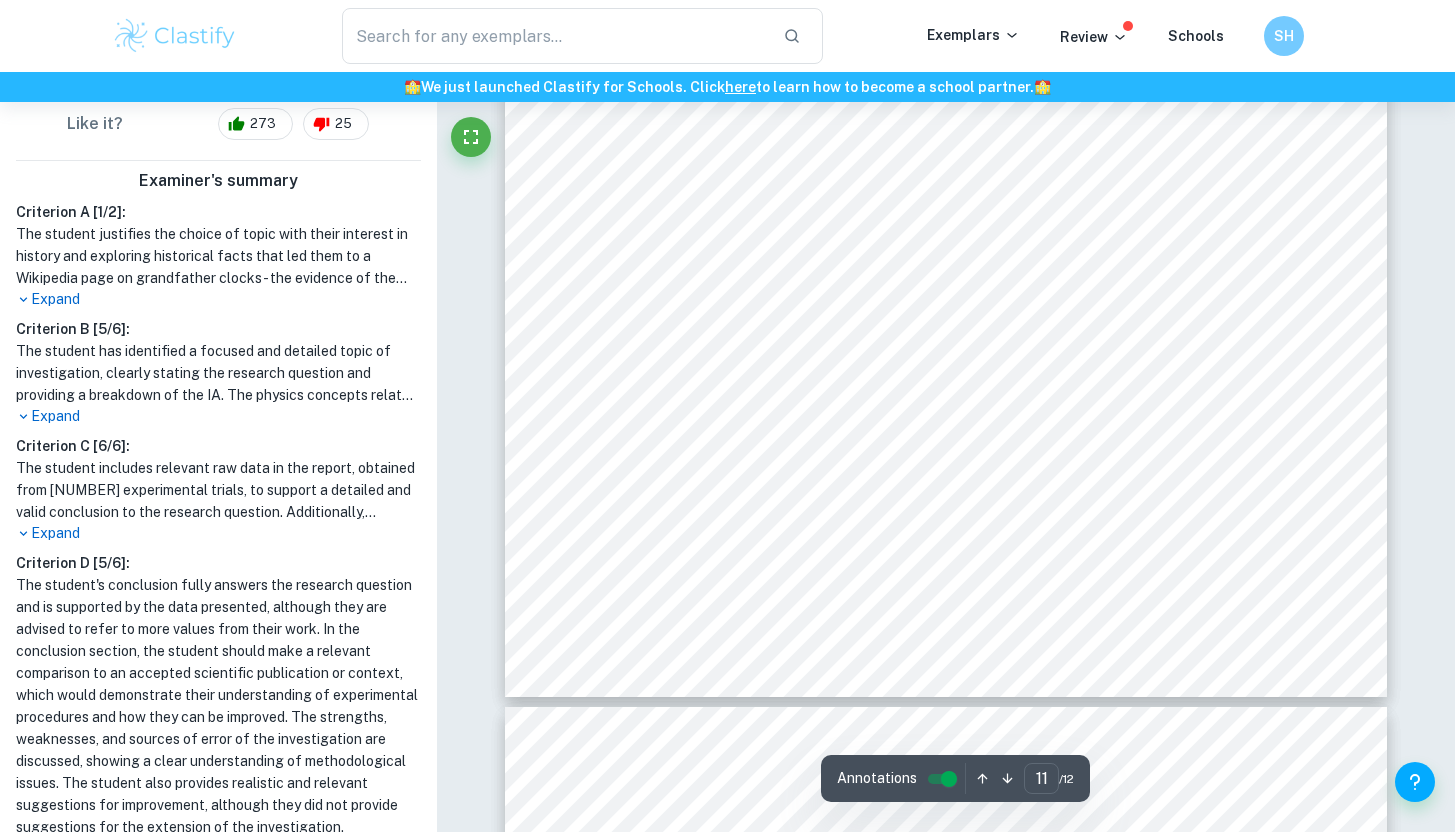scroll, scrollTop: 12446, scrollLeft: 0, axis: vertical 